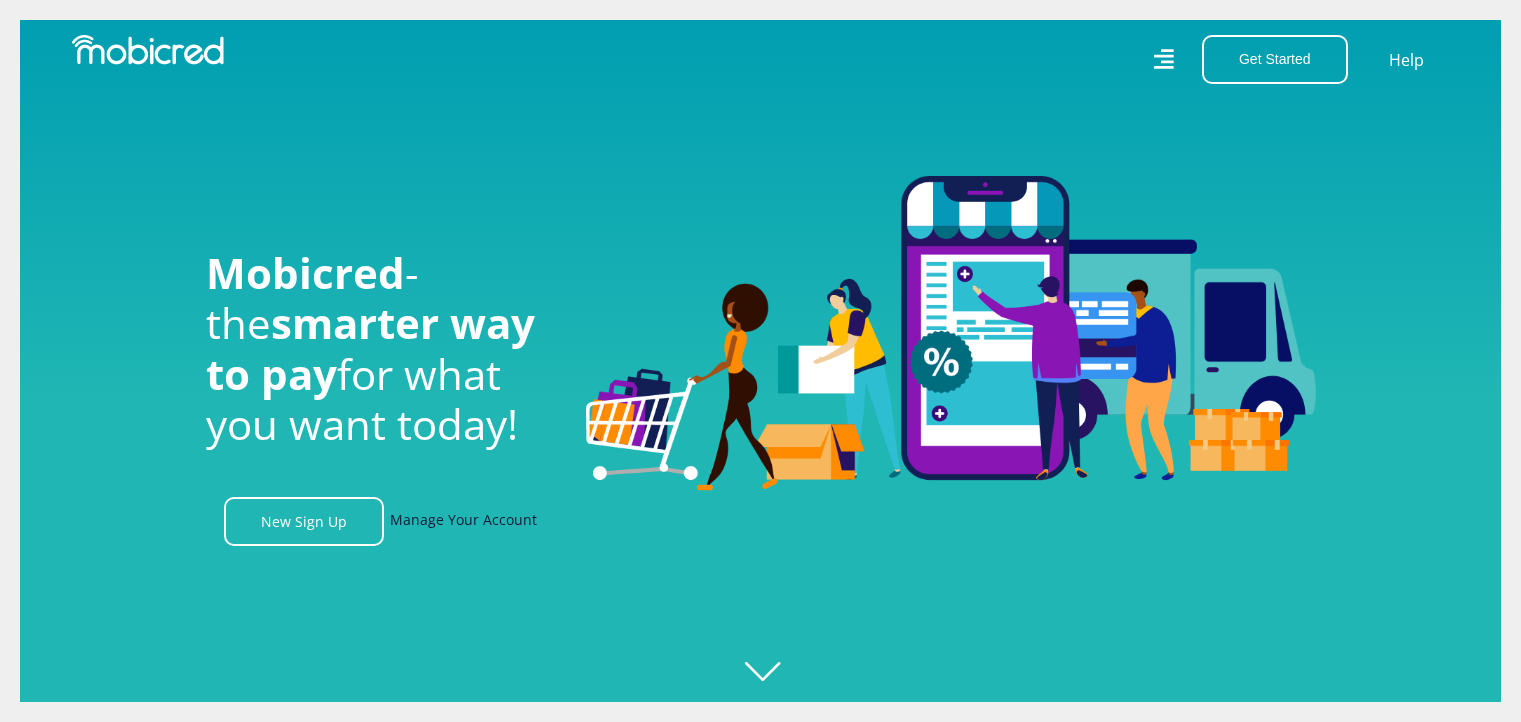 scroll, scrollTop: 0, scrollLeft: 0, axis: both 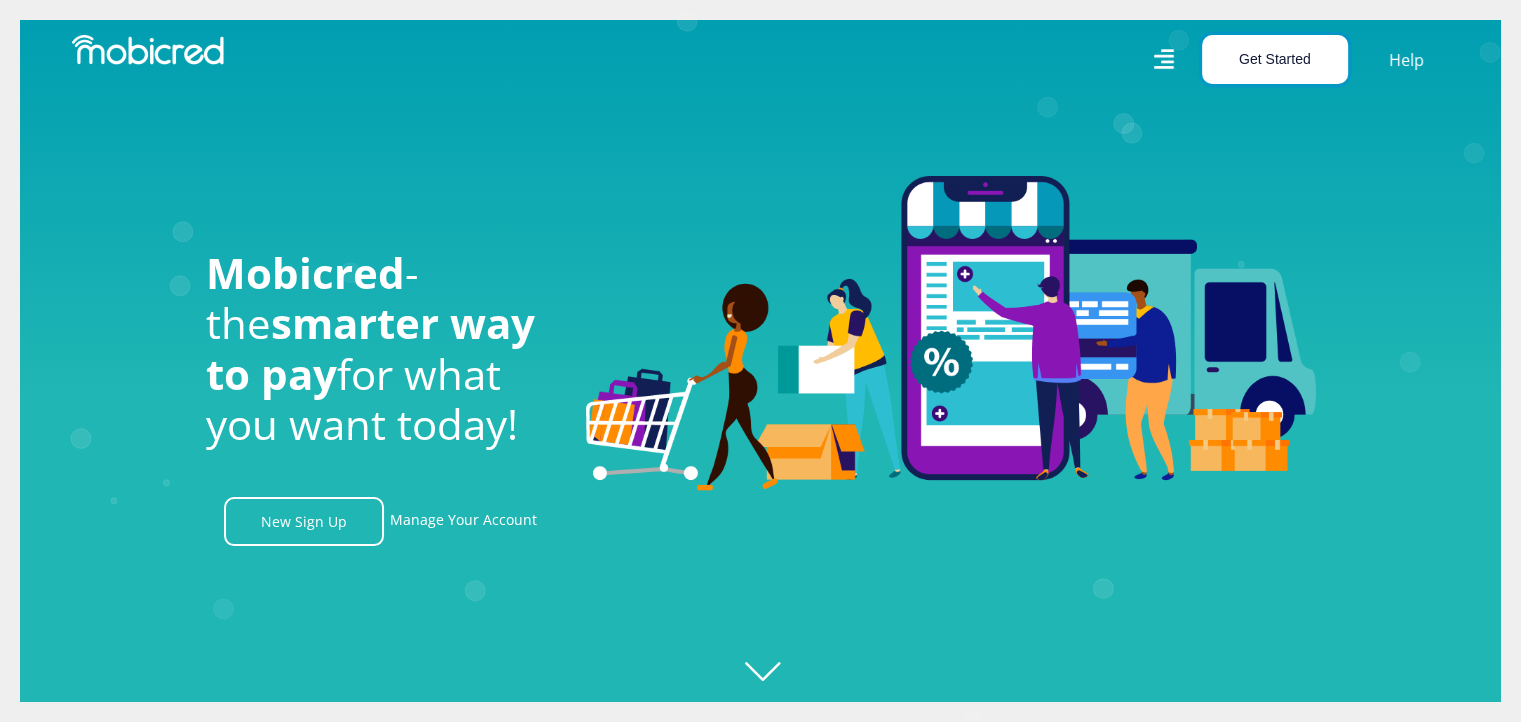 click on "Get Started" at bounding box center (1275, 59) 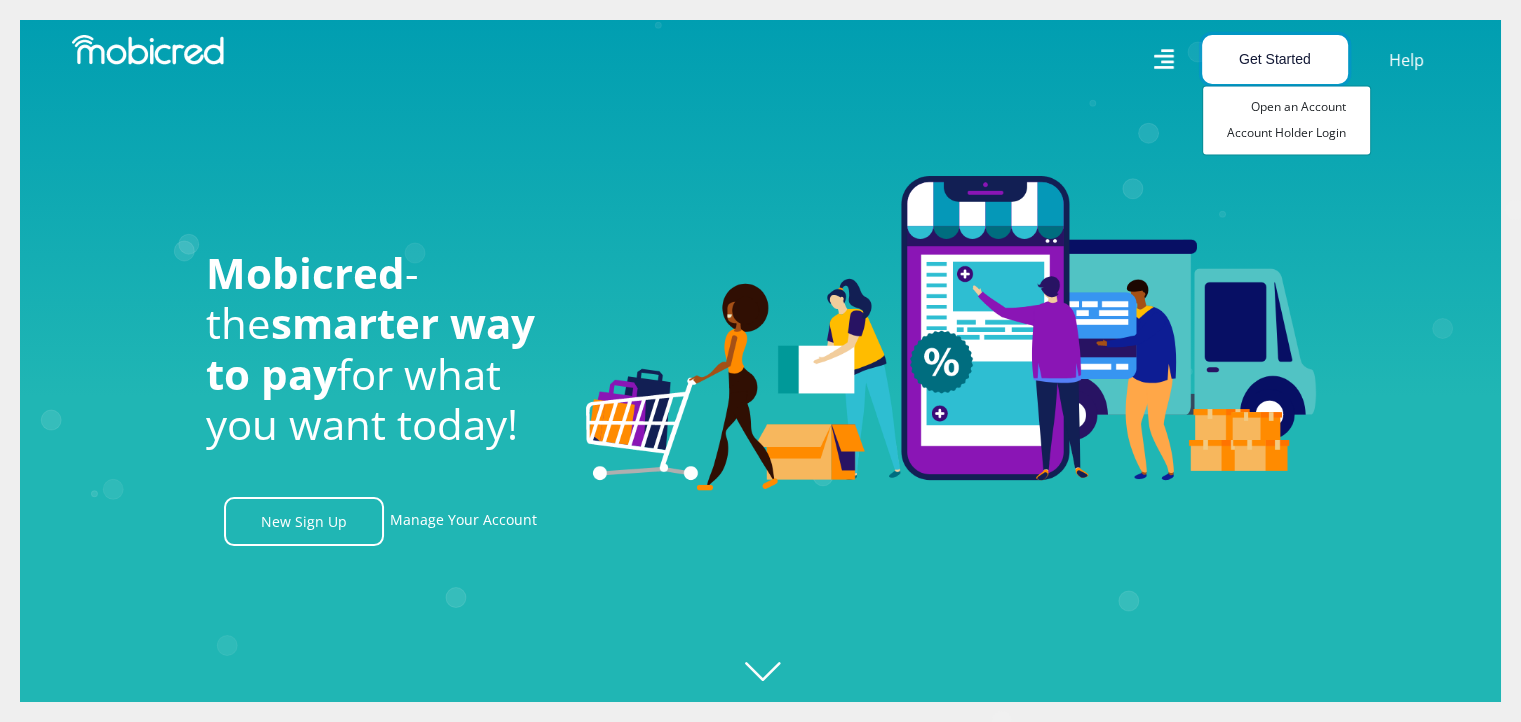 scroll, scrollTop: 0, scrollLeft: 3420, axis: horizontal 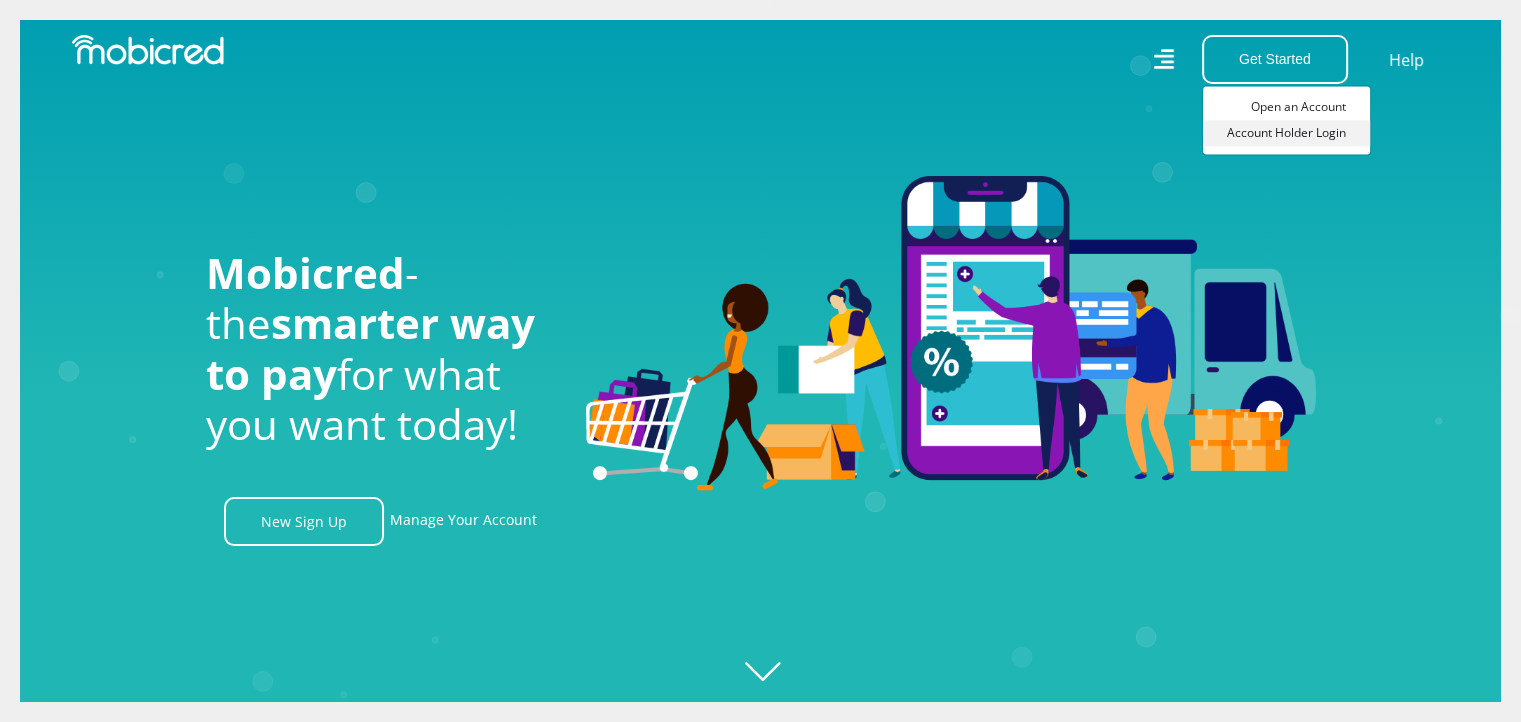 click on "Account Holder Login" at bounding box center [1286, 133] 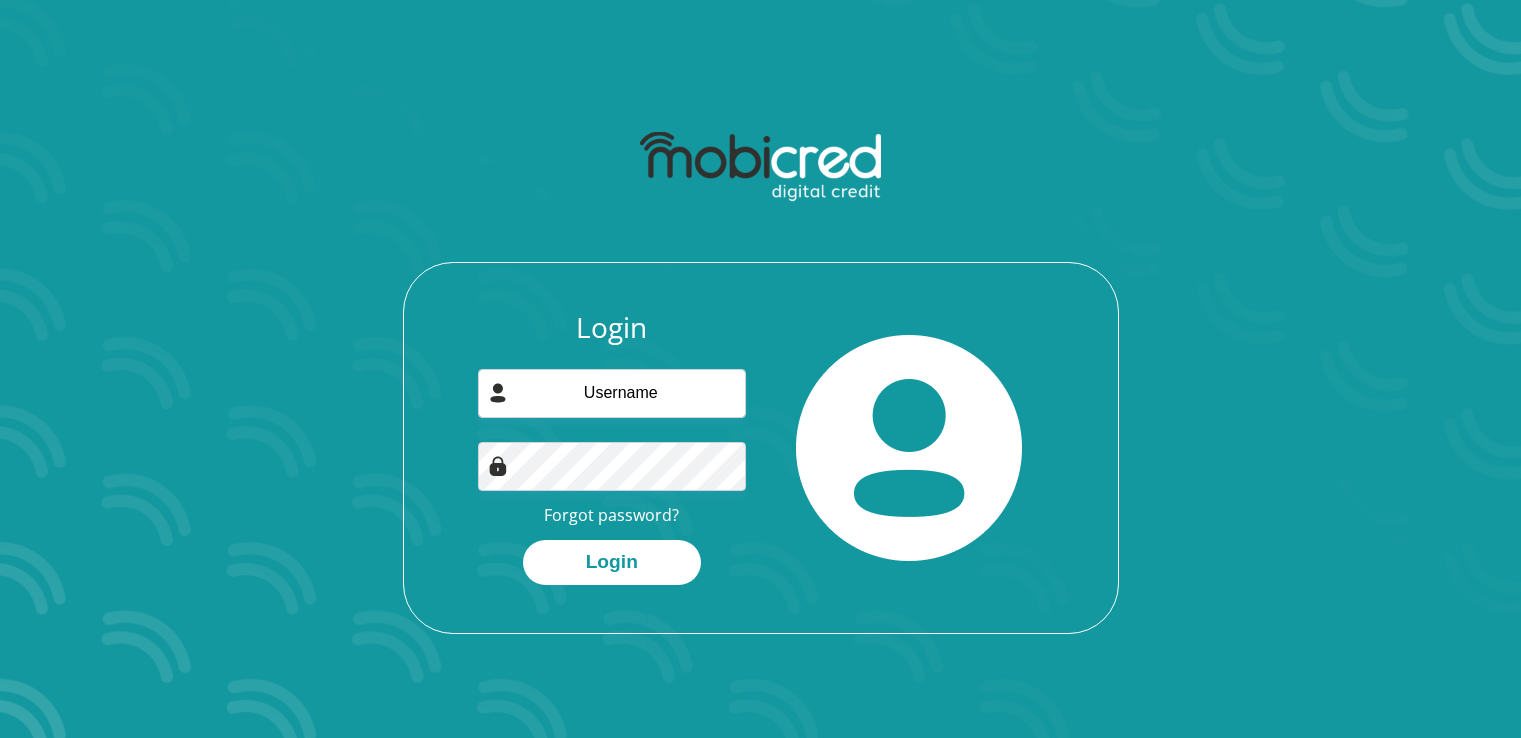 scroll, scrollTop: 0, scrollLeft: 0, axis: both 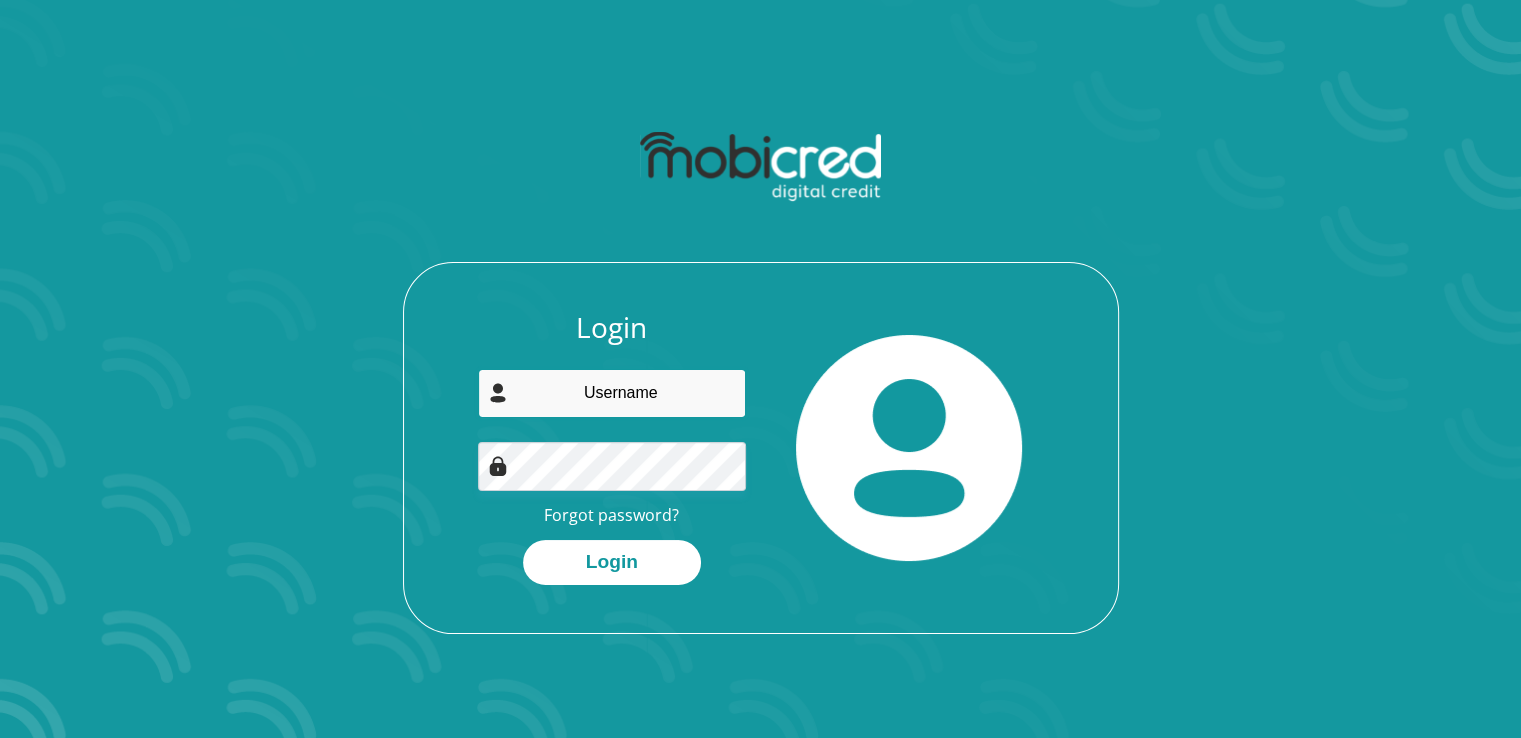click at bounding box center (612, 393) 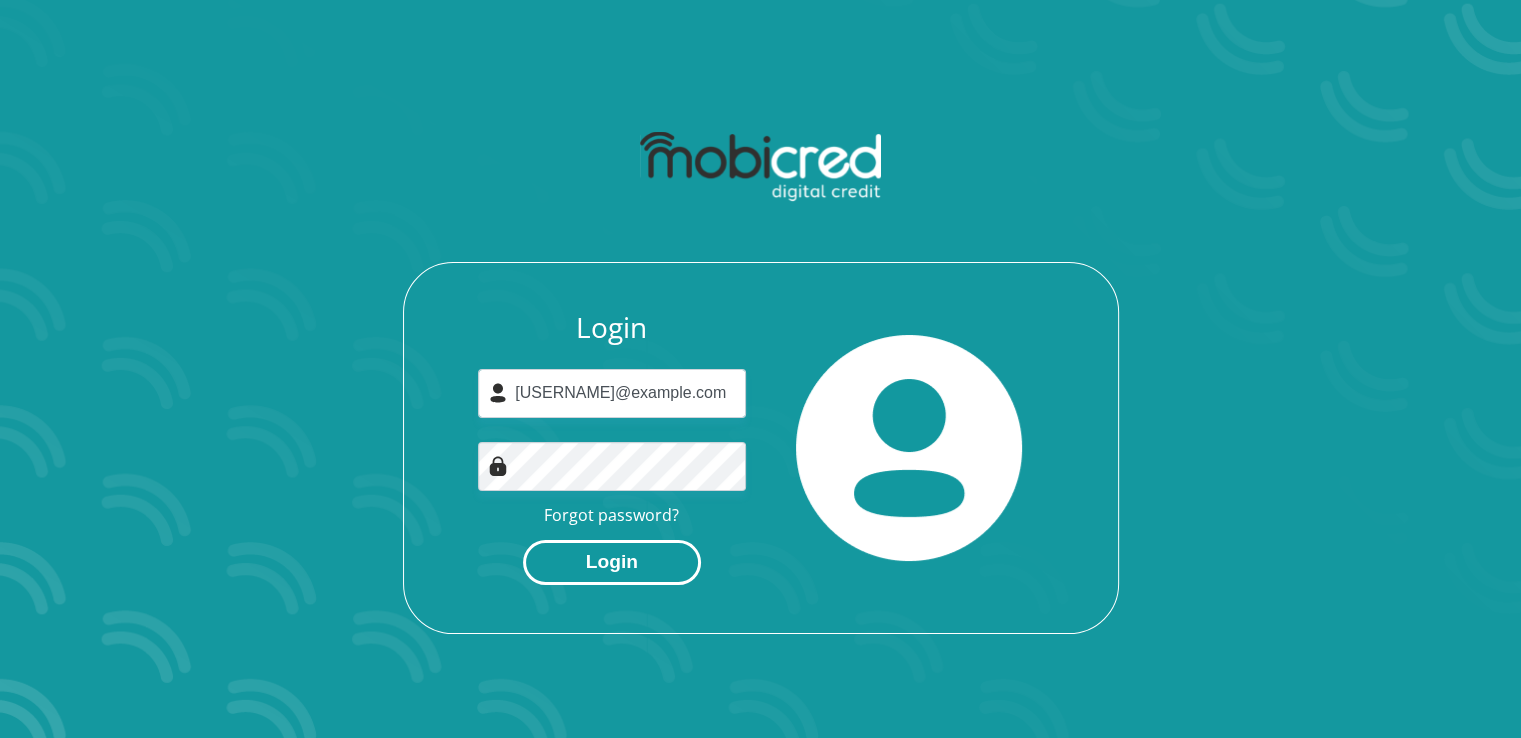 click on "Login" at bounding box center (612, 562) 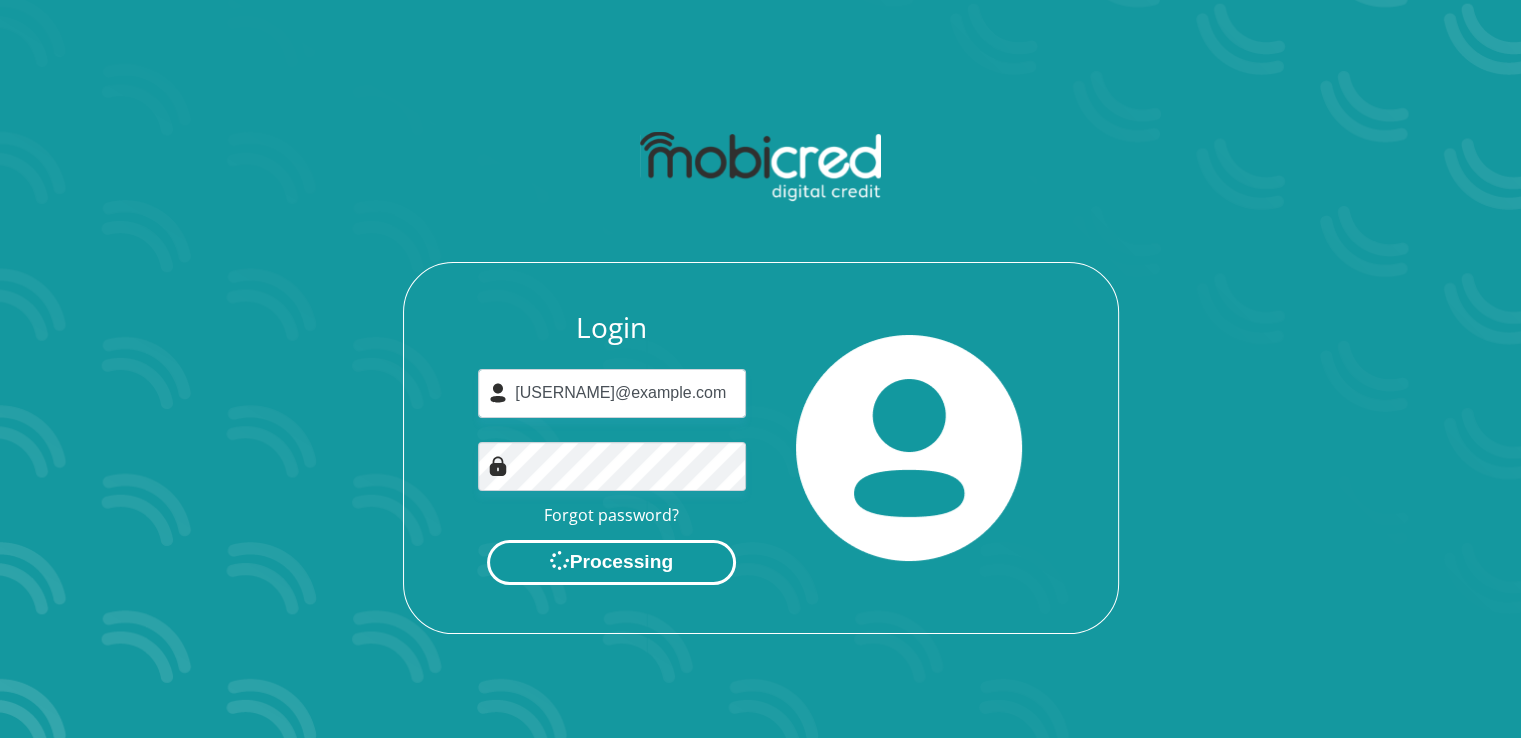 scroll, scrollTop: 0, scrollLeft: 0, axis: both 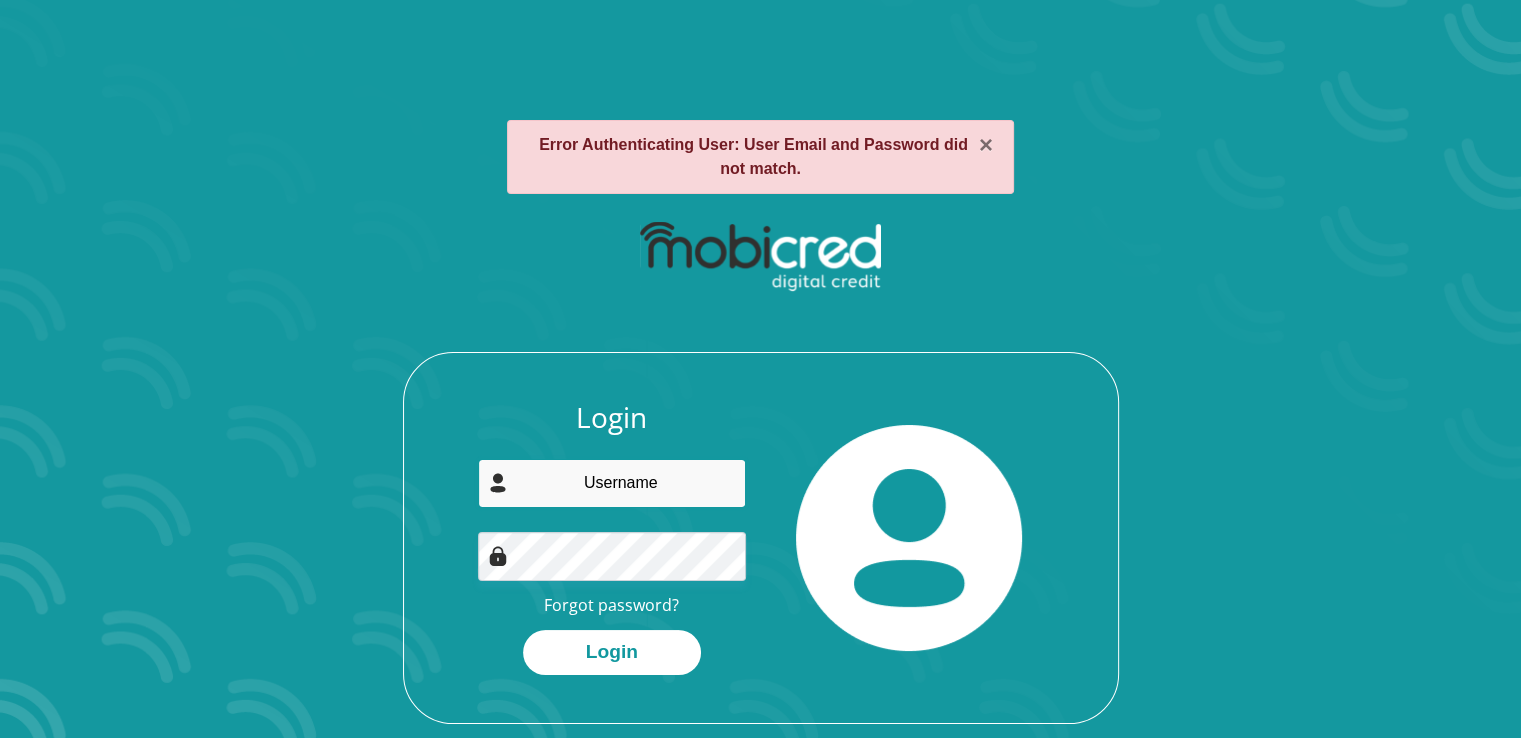 click at bounding box center [612, 483] 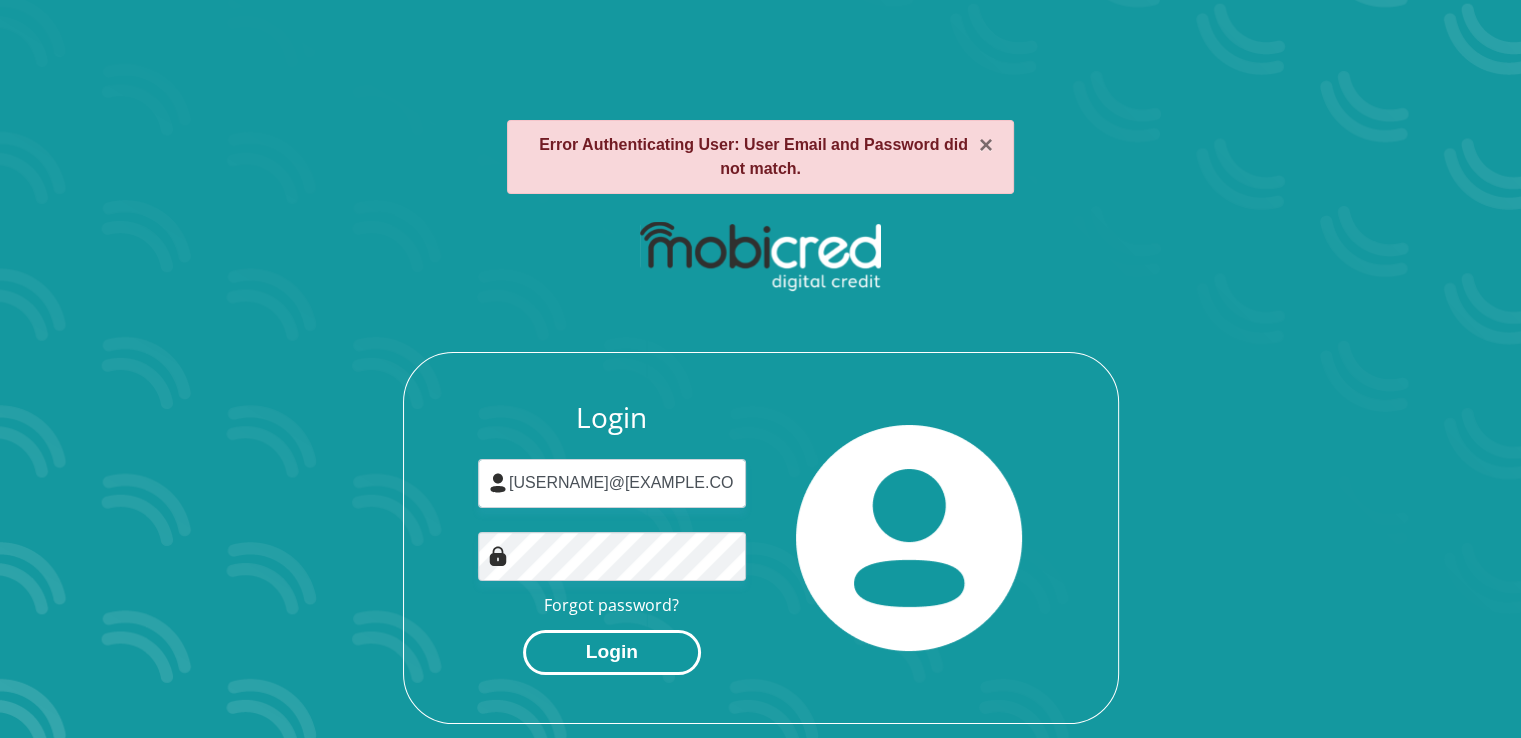 click on "Login" at bounding box center (612, 652) 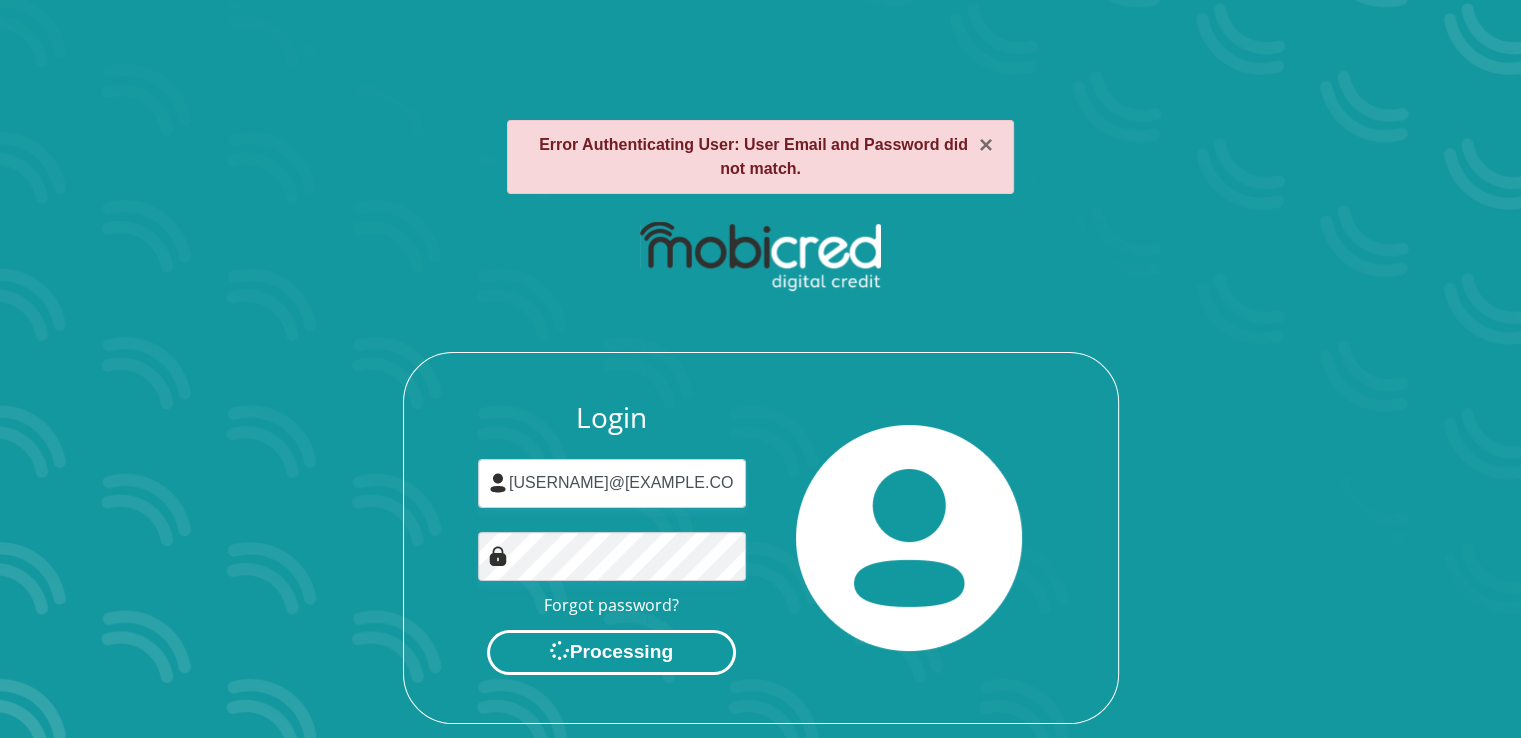 scroll, scrollTop: 0, scrollLeft: 0, axis: both 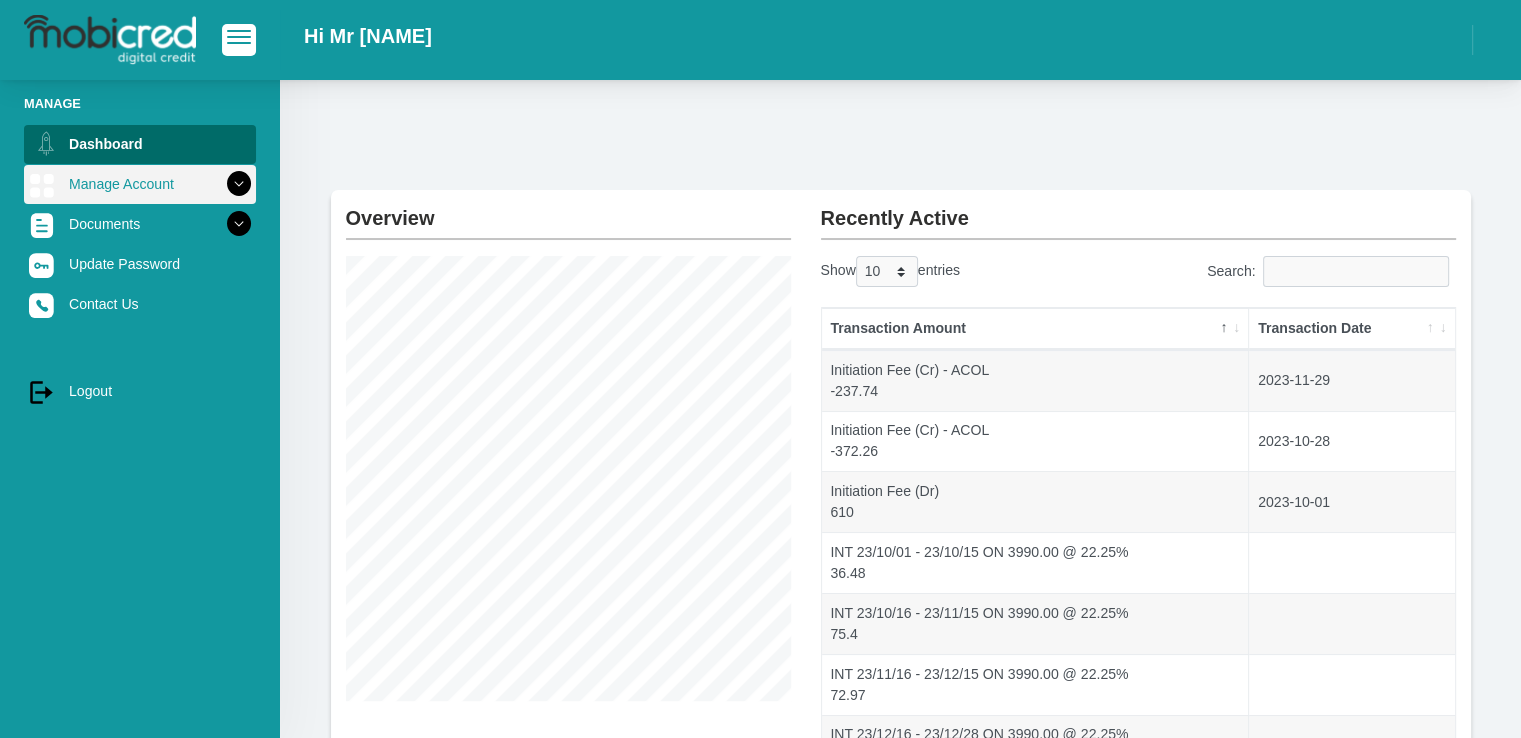 click on "Manage Account" at bounding box center [140, 184] 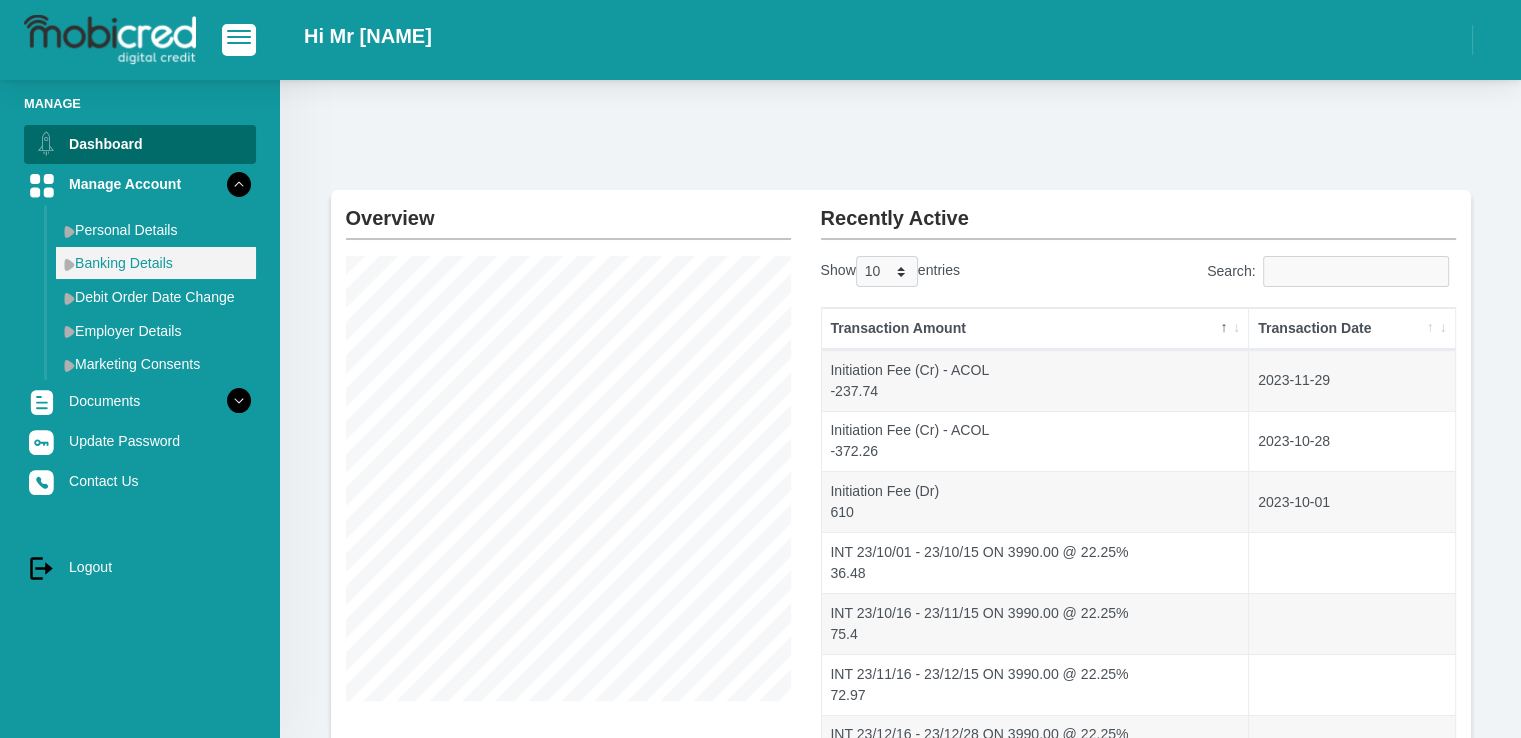 click on "Banking Details" at bounding box center (156, 263) 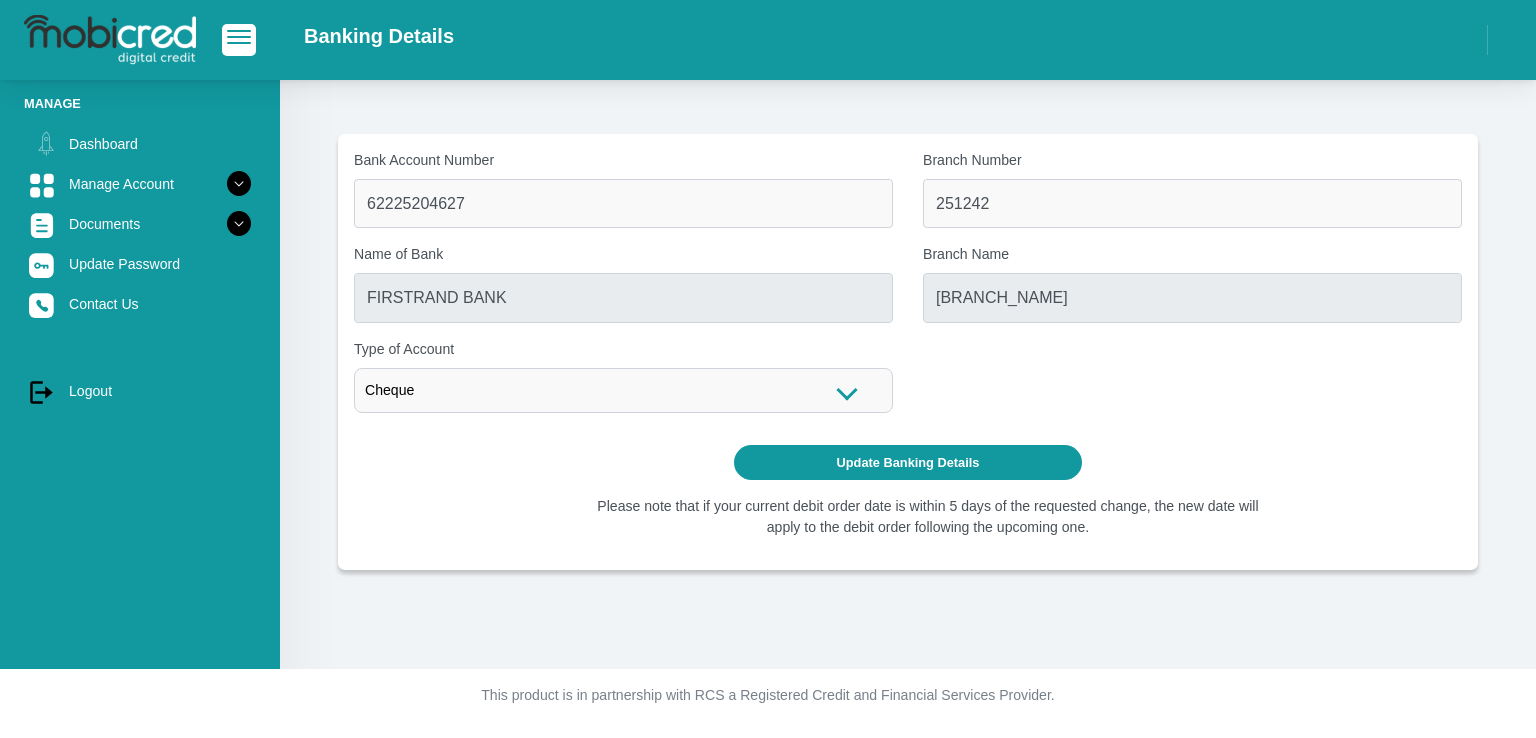scroll, scrollTop: 0, scrollLeft: 0, axis: both 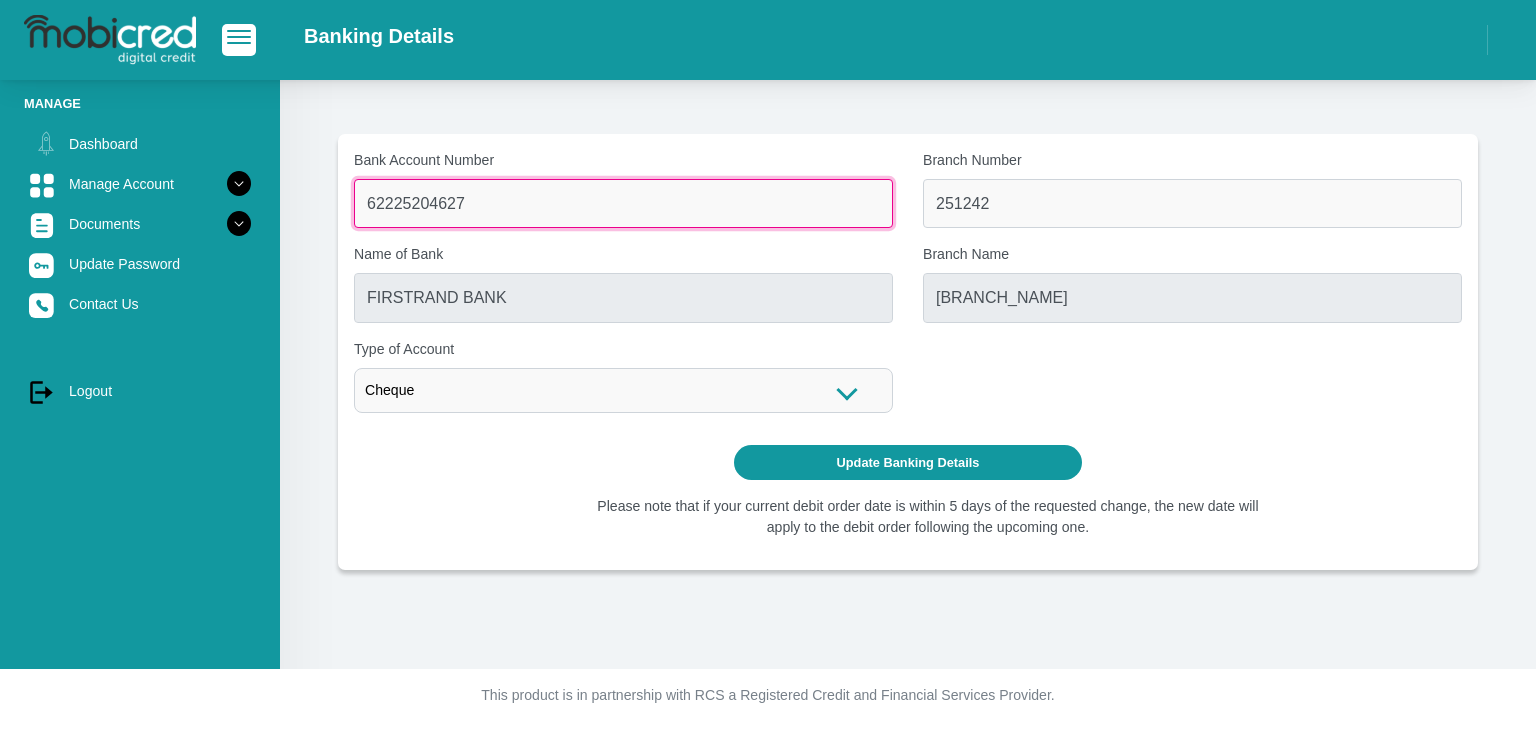 click on "62225204627" at bounding box center [623, 203] 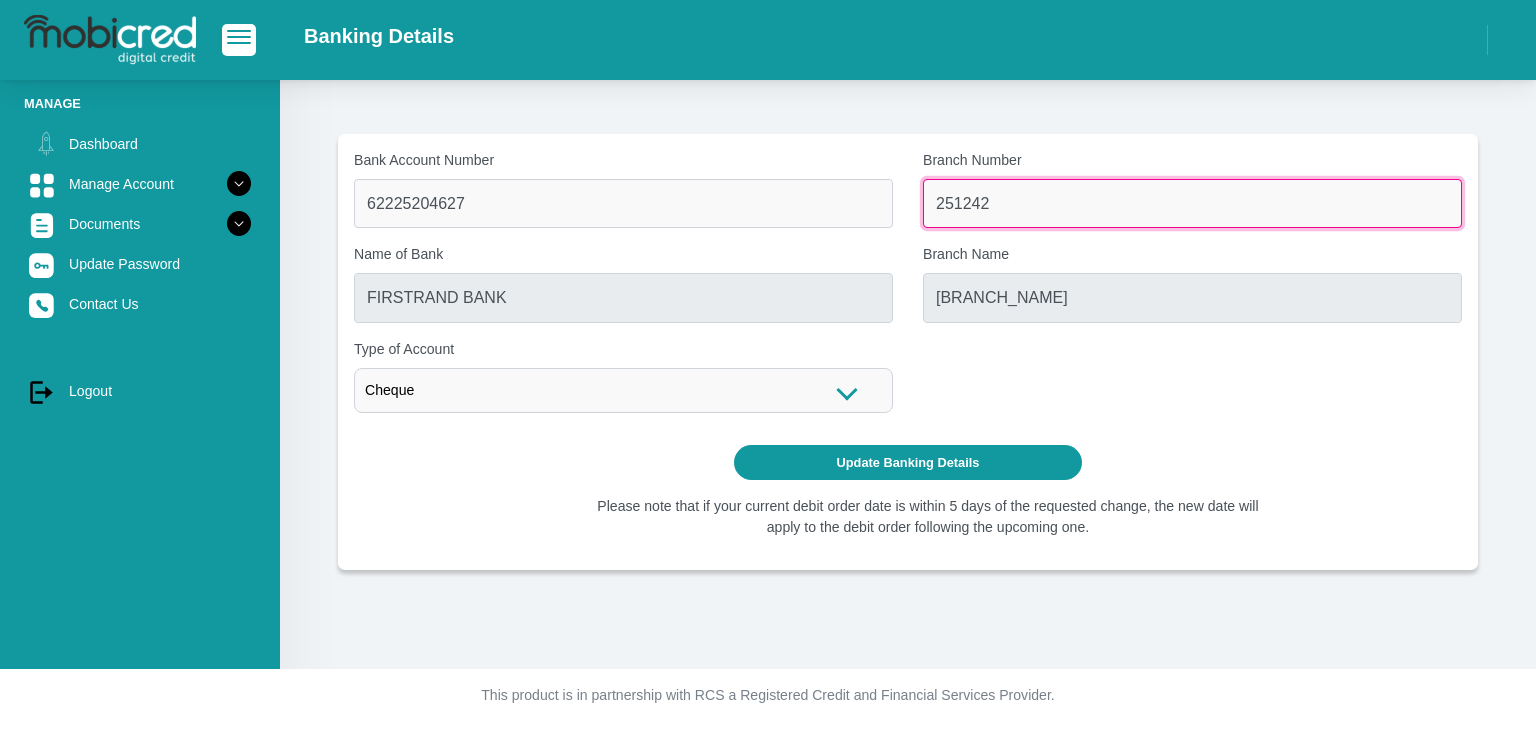 click on "251242" at bounding box center [1192, 203] 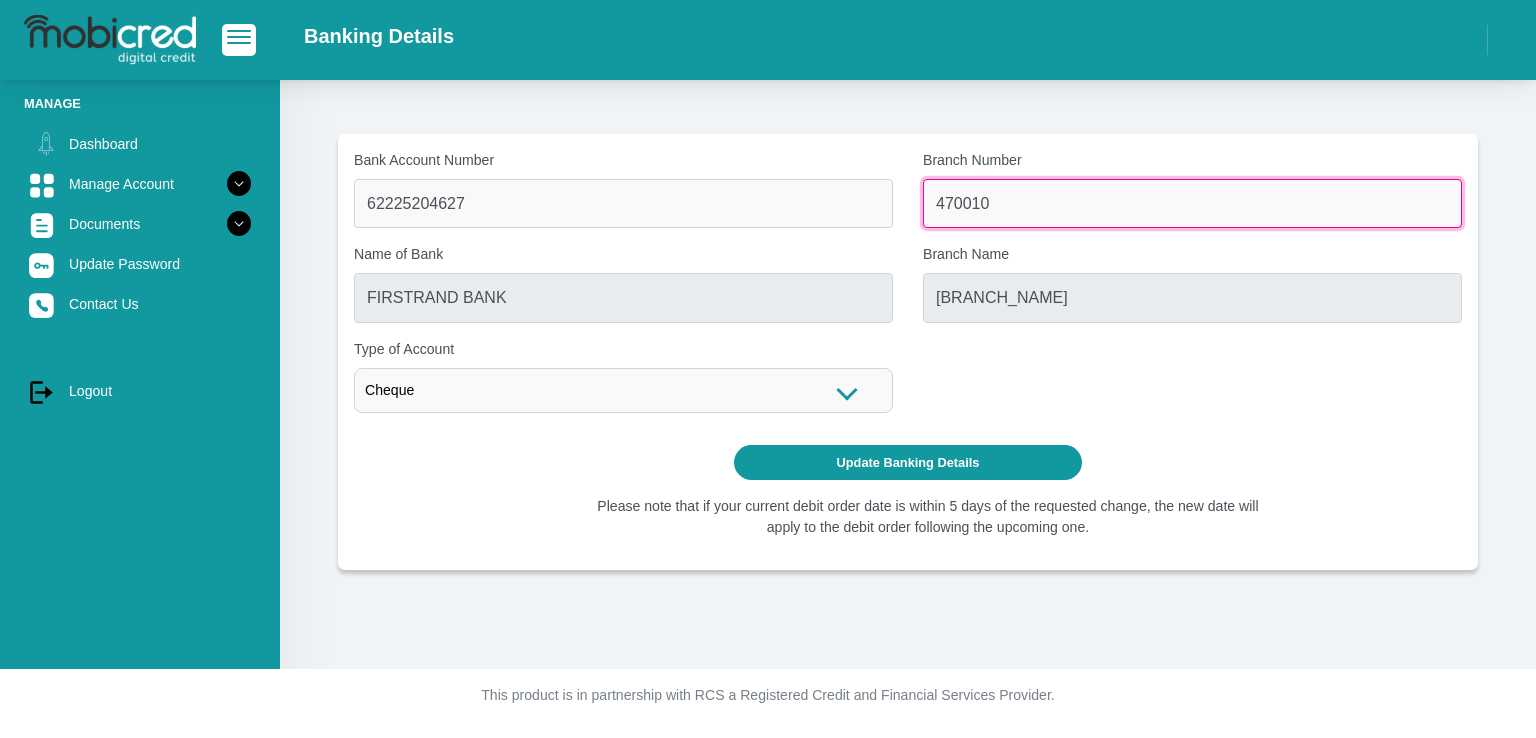 type on "470010" 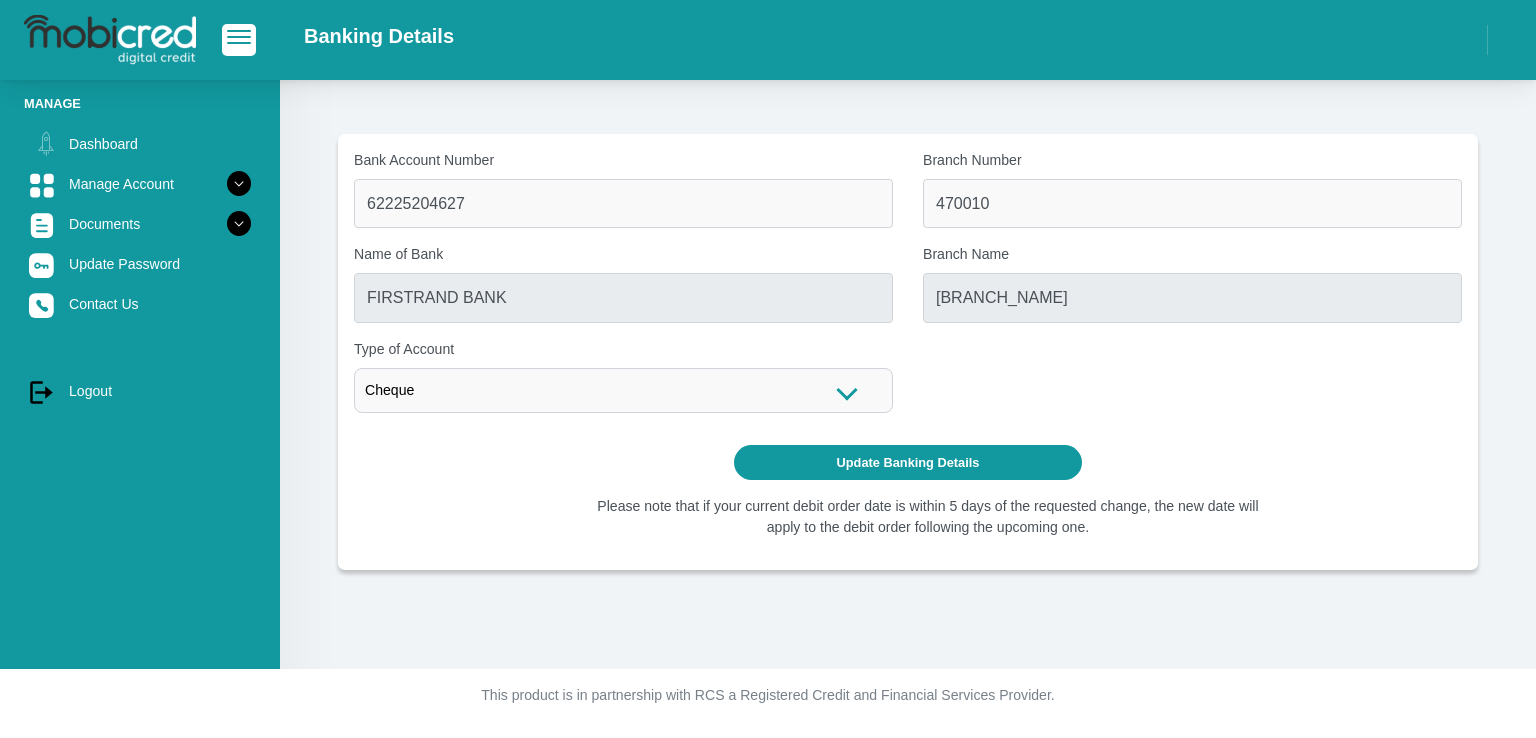 click on "Bank Account Number
62225204627
Branch Number
470010
Name of Bank
FIRSTRAND BANK
Branch Name
FIFTH AVENUE
Cheque
Cheque
Savings
Type of Account Cheque" at bounding box center (908, 289) 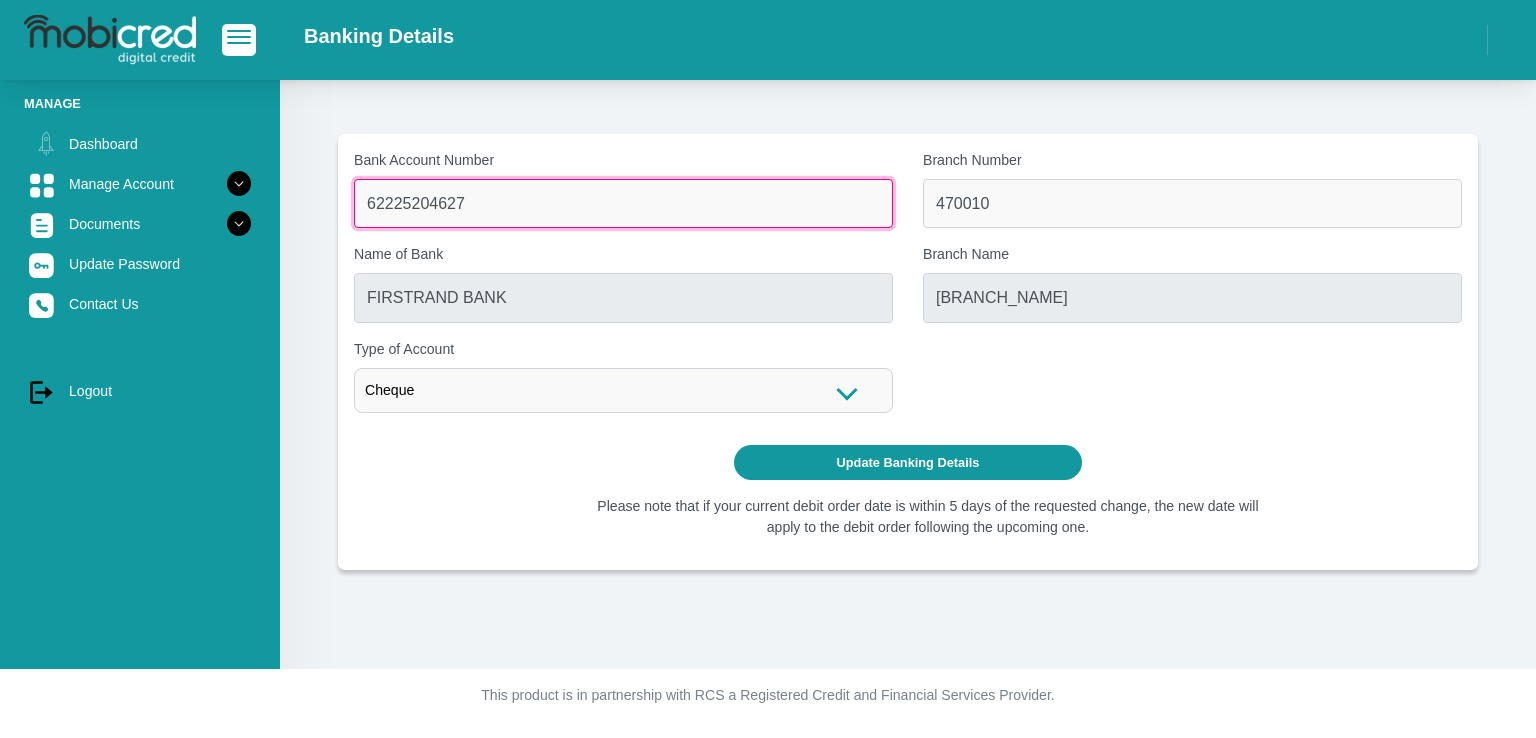 click on "62225204627" at bounding box center (623, 203) 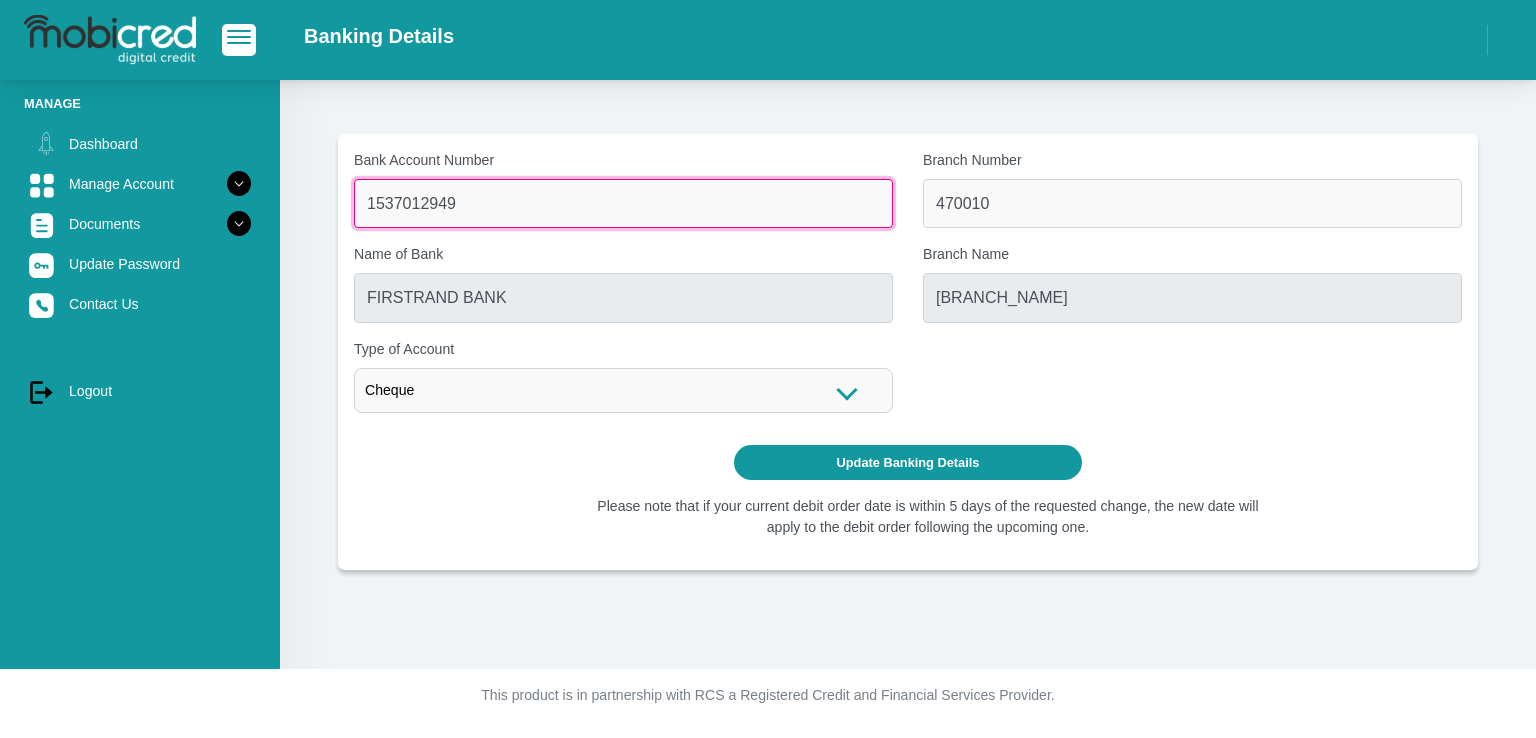 type on "1537012949" 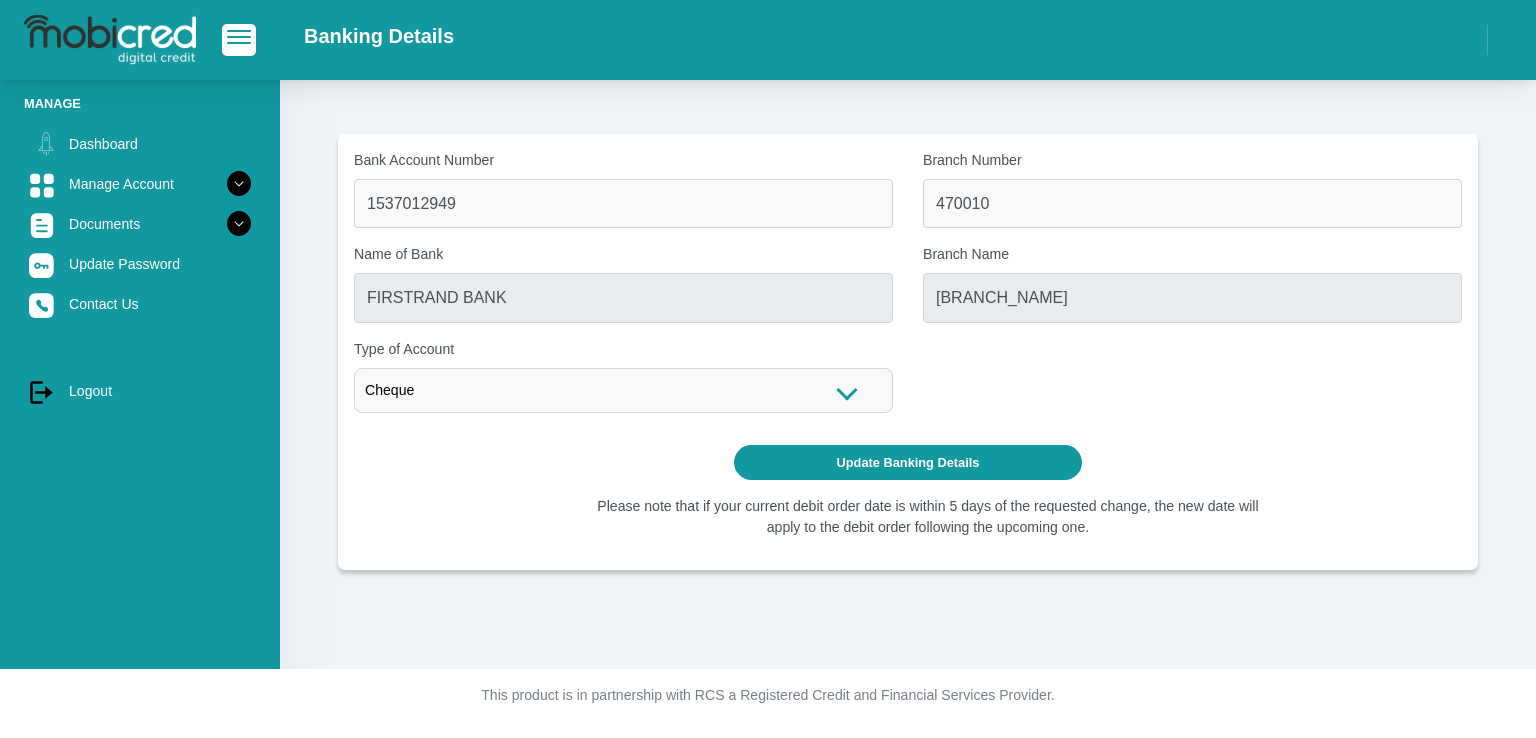 click on "Cheque" at bounding box center [623, 390] 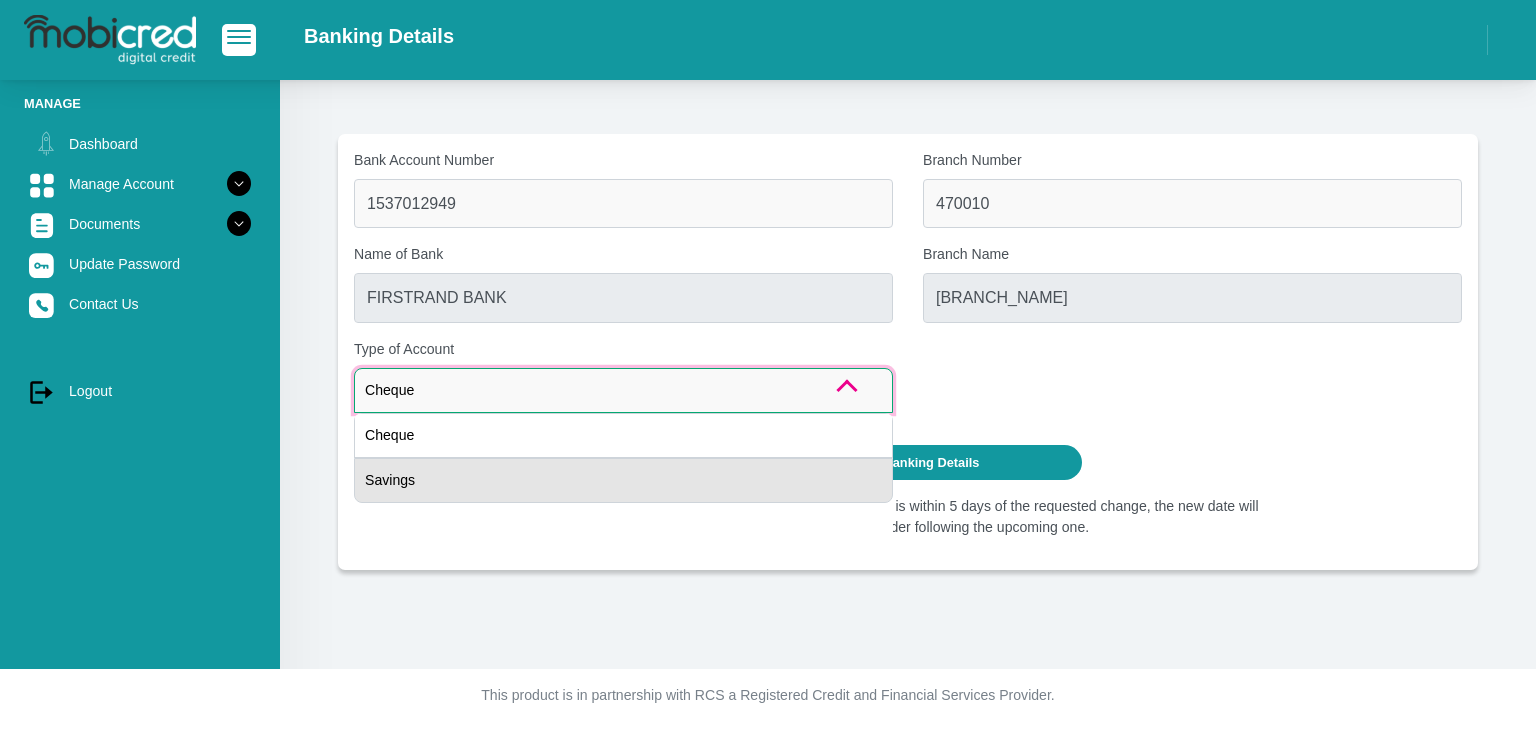 click on "Savings" at bounding box center (623, 480) 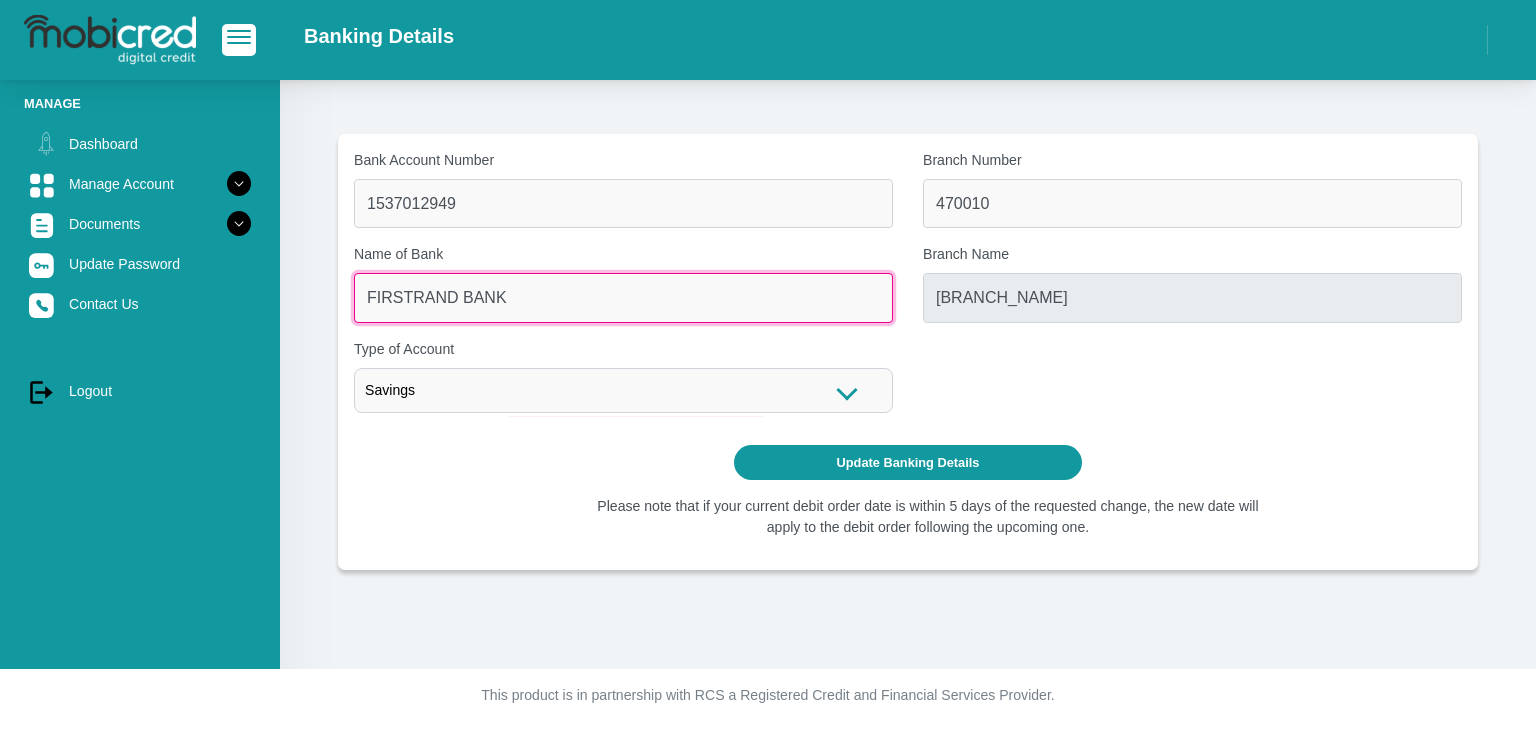 click on "FIRSTRAND BANK" at bounding box center [623, 297] 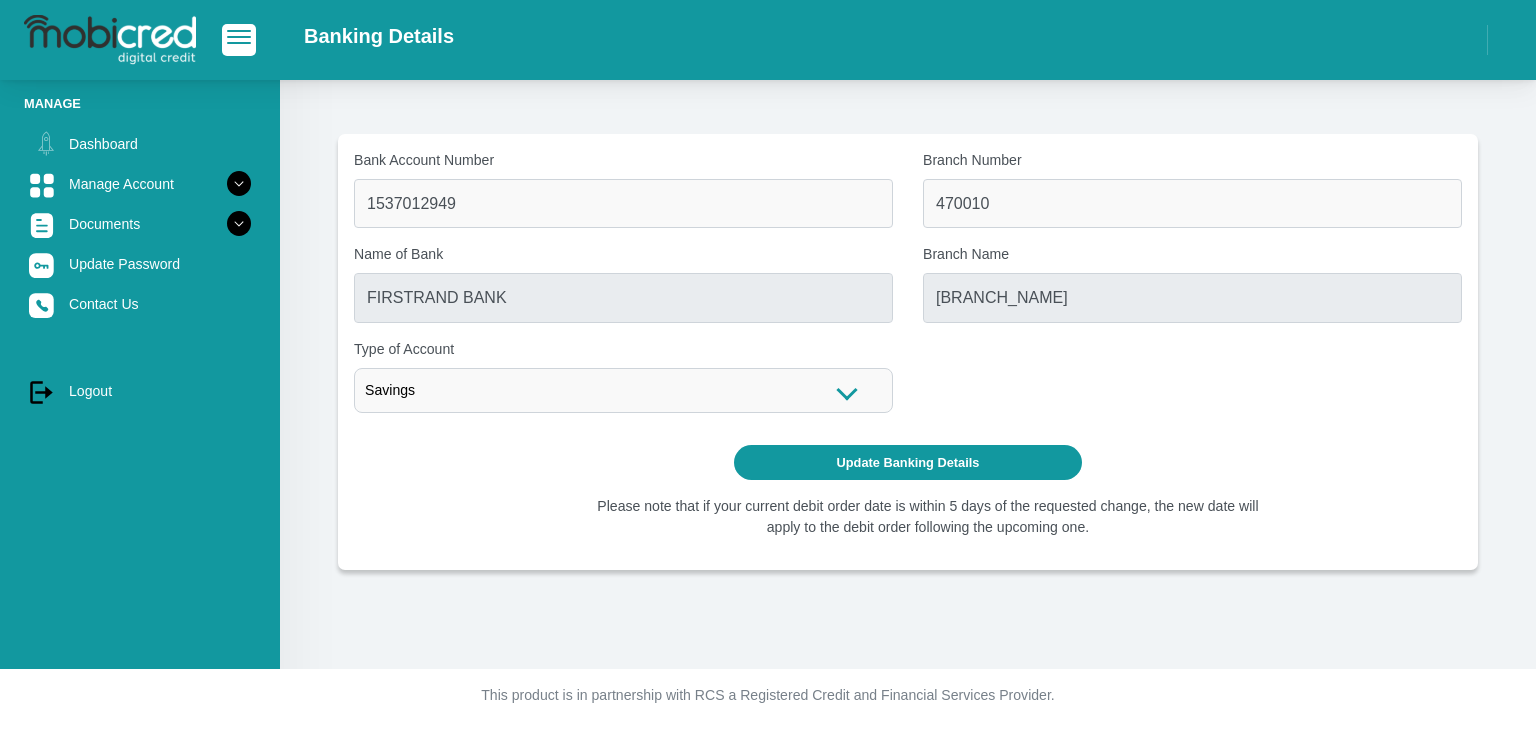 click on "Bank Account Number
1537012949
Branch Number
470010
Name of Bank
FIRSTRAND BANK
Branch Name
FIFTH AVENUE
Cheque
Cheque
Savings" at bounding box center (908, 289) 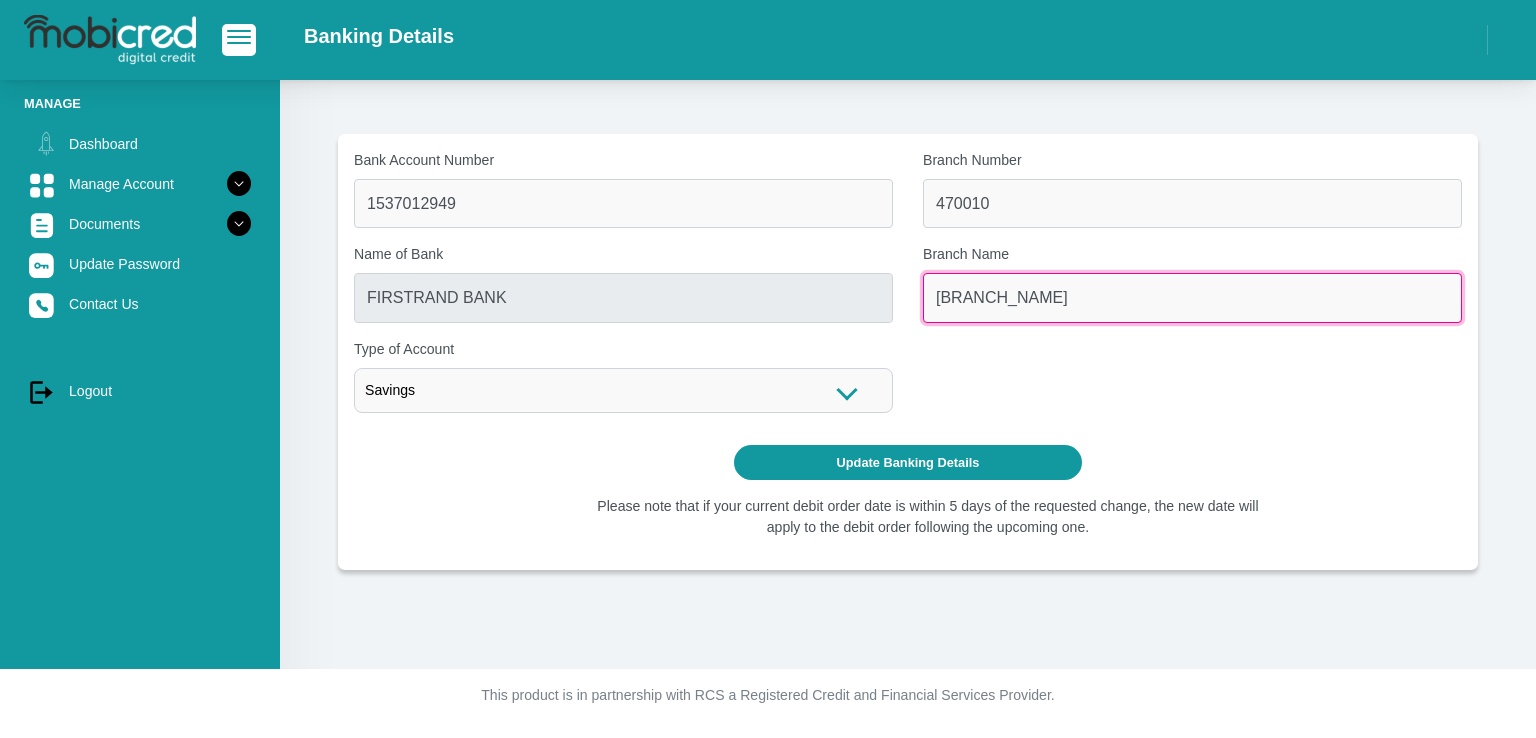 click on "FIFTH AVENUE" at bounding box center [1192, 297] 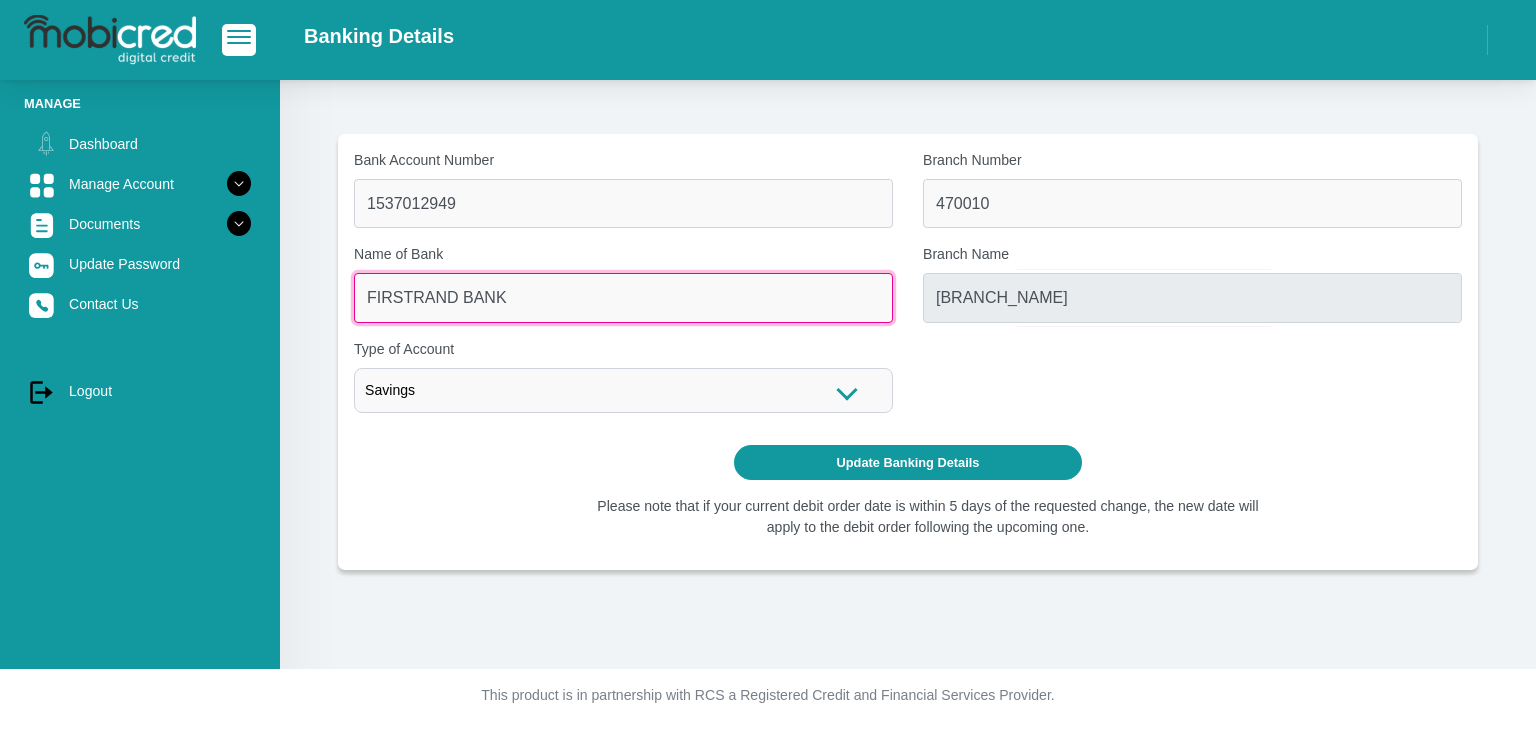 click on "FIRSTRAND BANK" at bounding box center [623, 297] 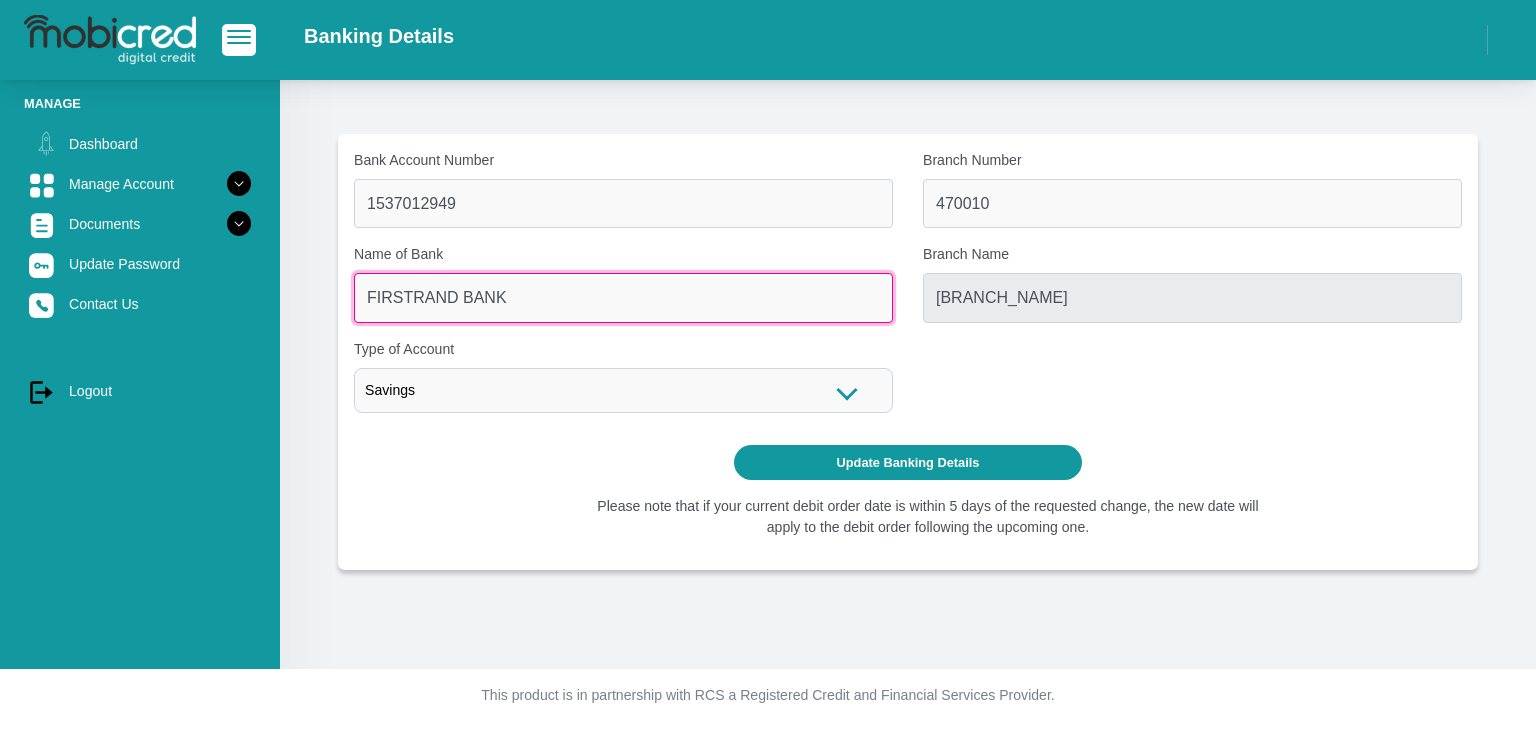 click on "FIRSTRAND BANK" at bounding box center (623, 297) 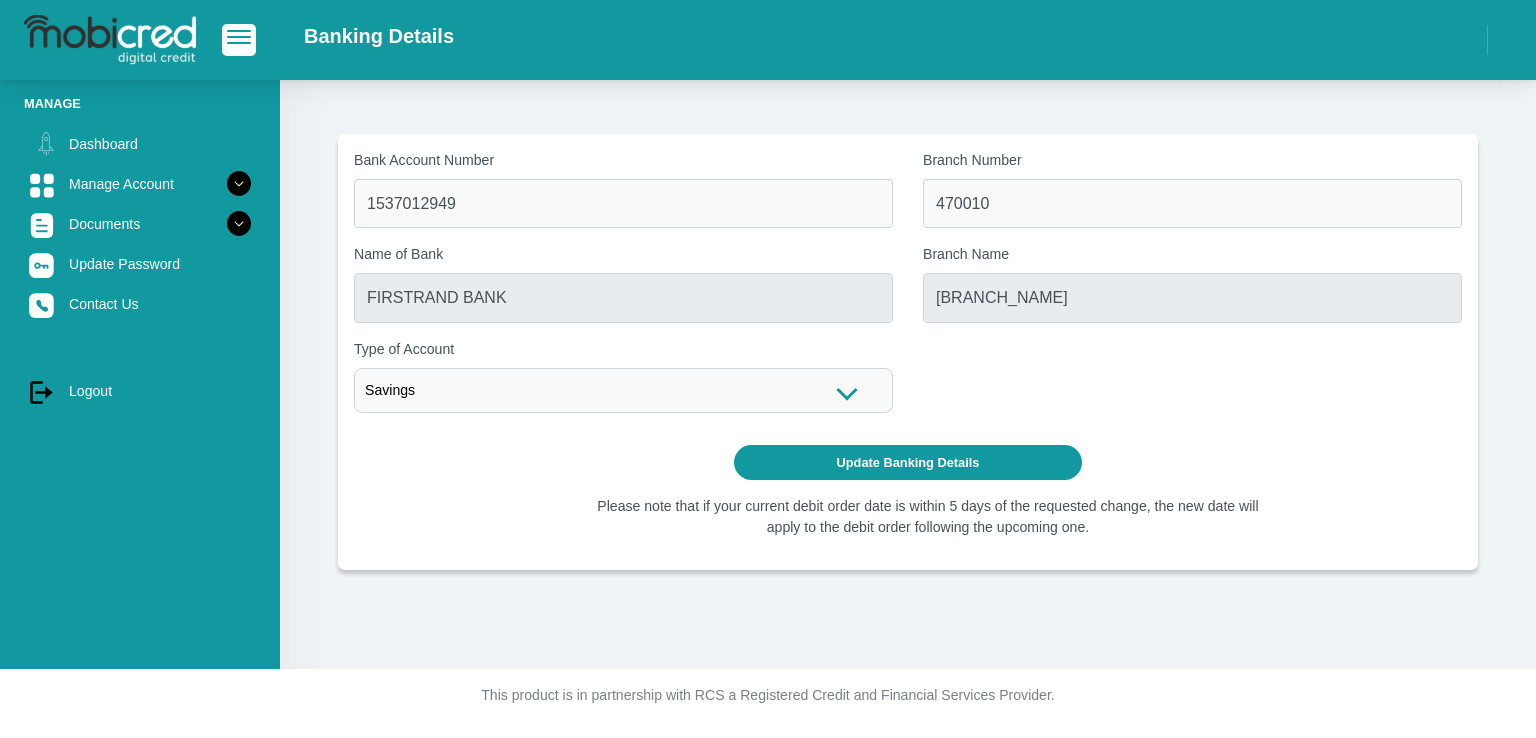 click on "Savings" at bounding box center (623, 390) 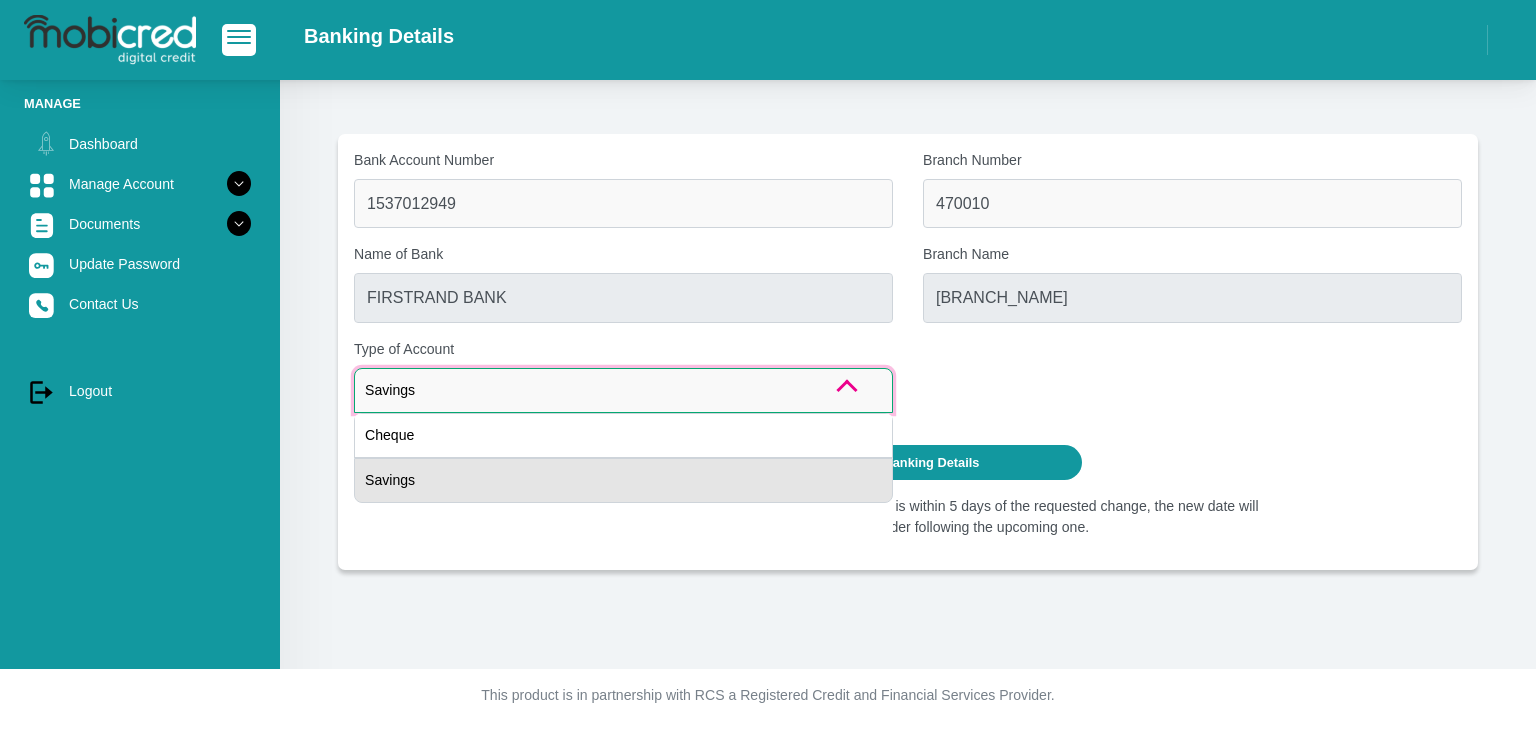click on "Savings" at bounding box center [623, 480] 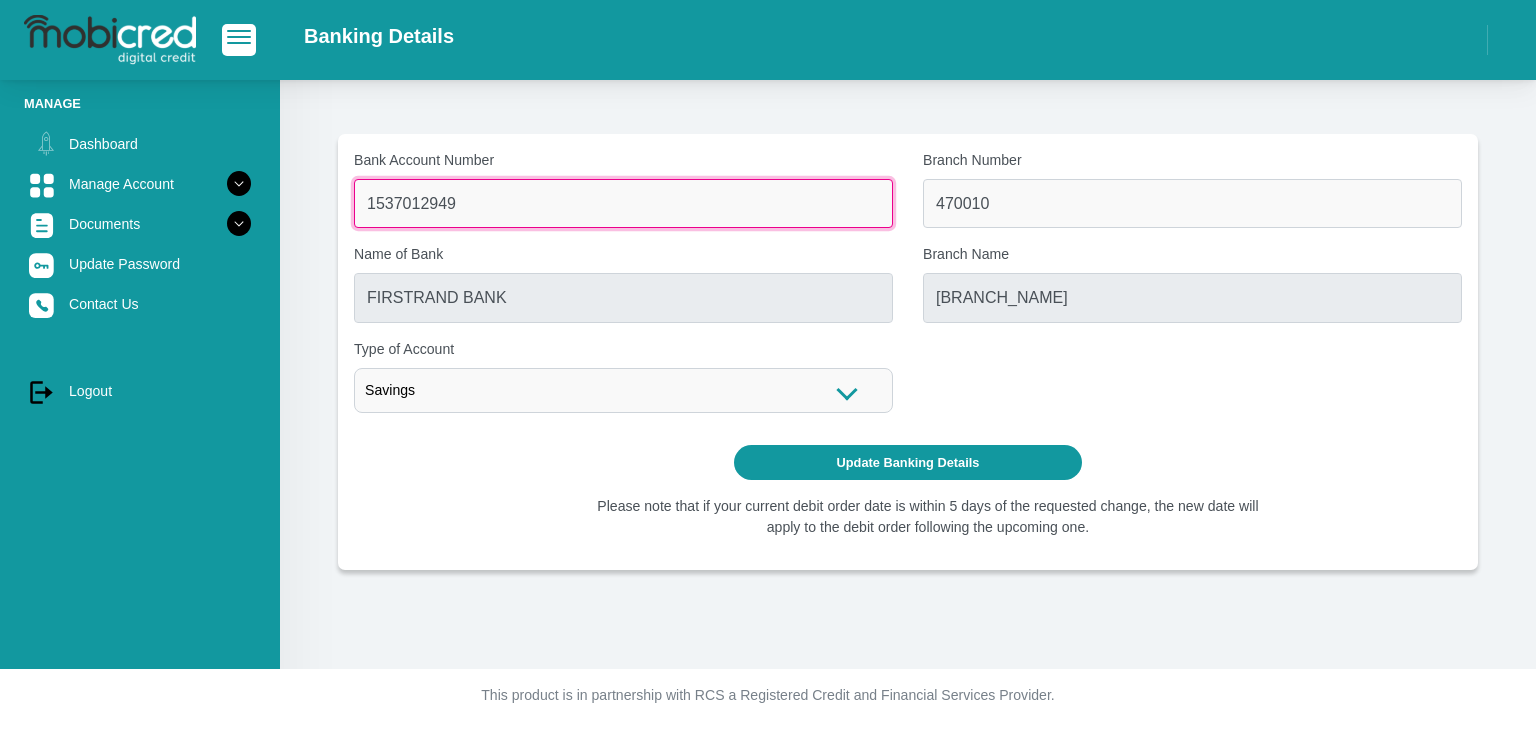 click on "1537012949" at bounding box center (623, 203) 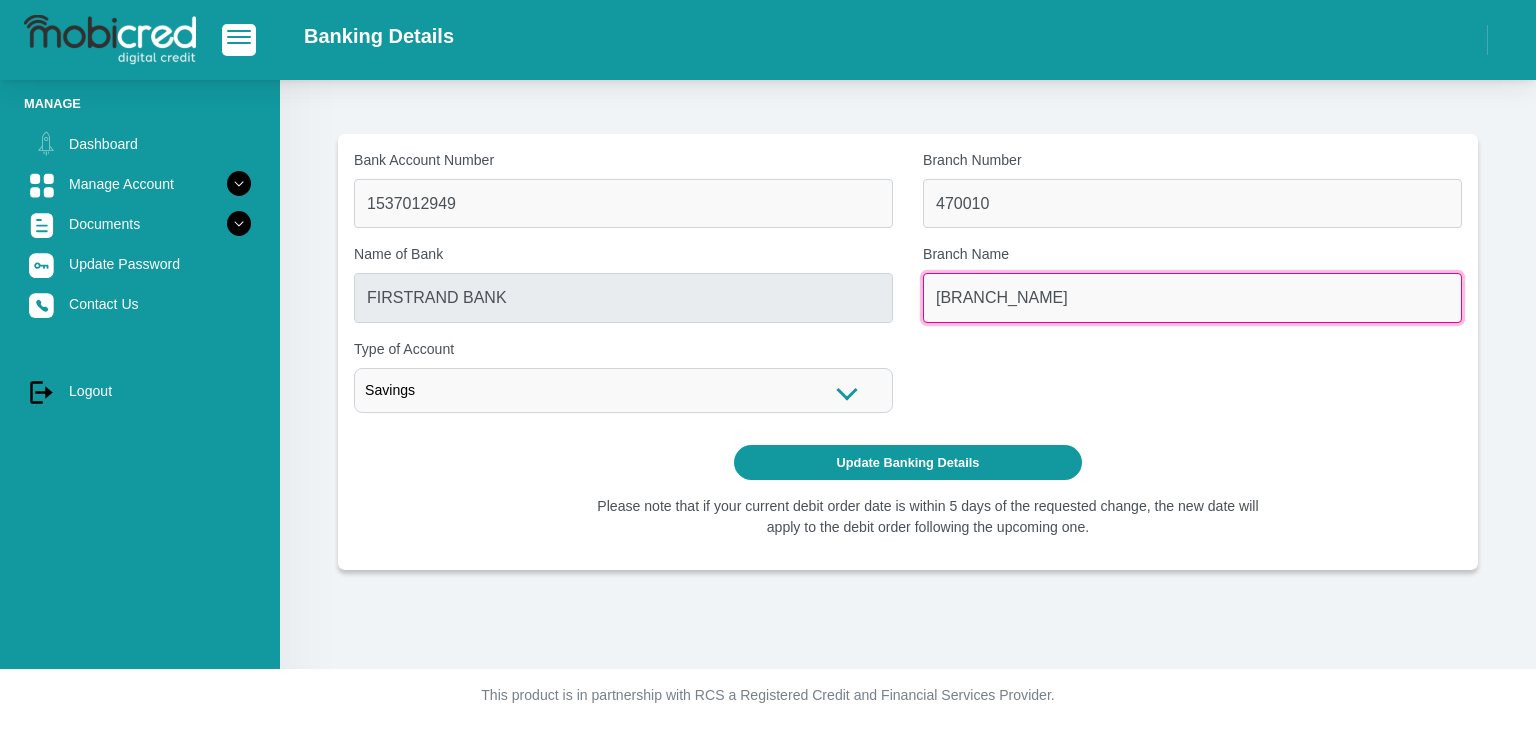 click on "FIFTH AVENUE" at bounding box center (1192, 297) 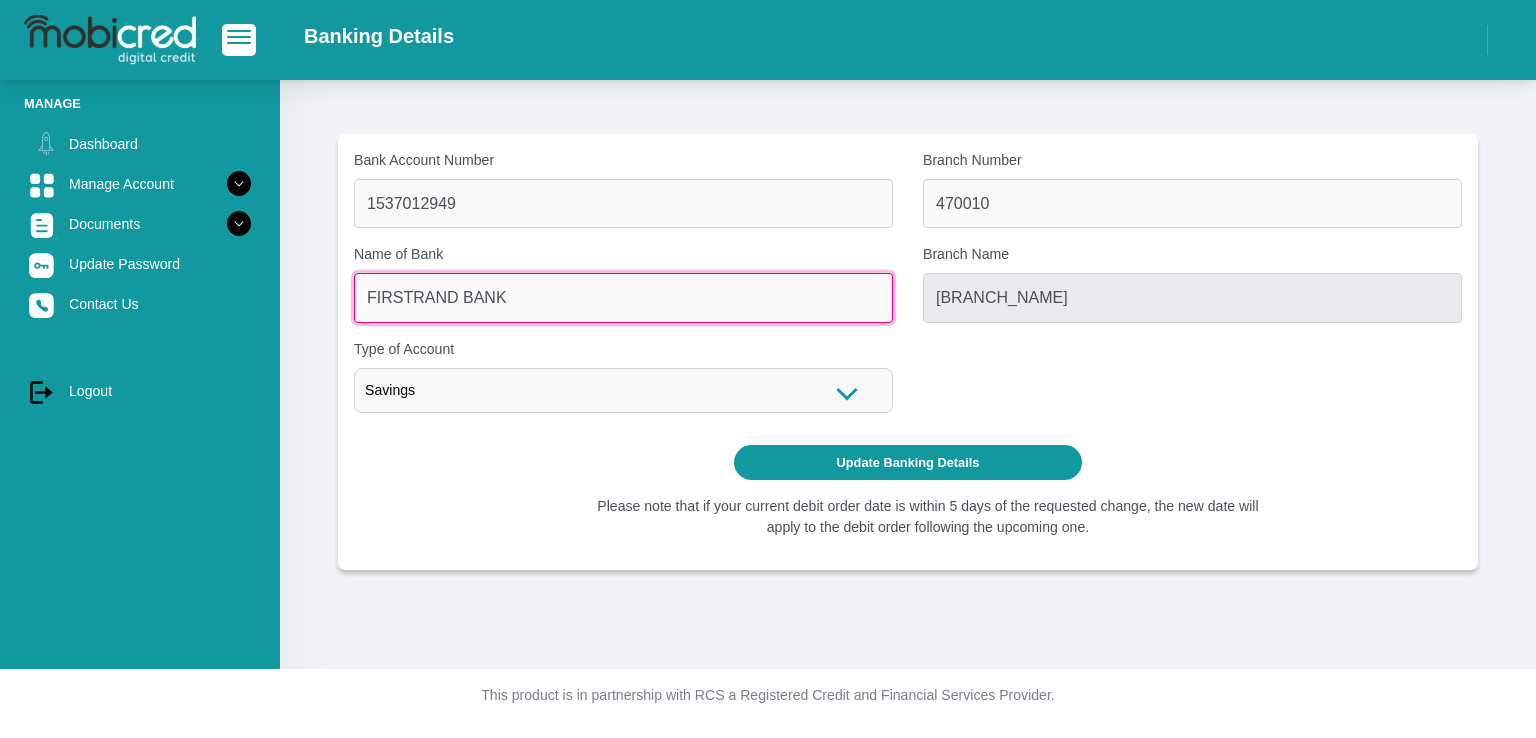 click on "FIRSTRAND BANK" at bounding box center [623, 297] 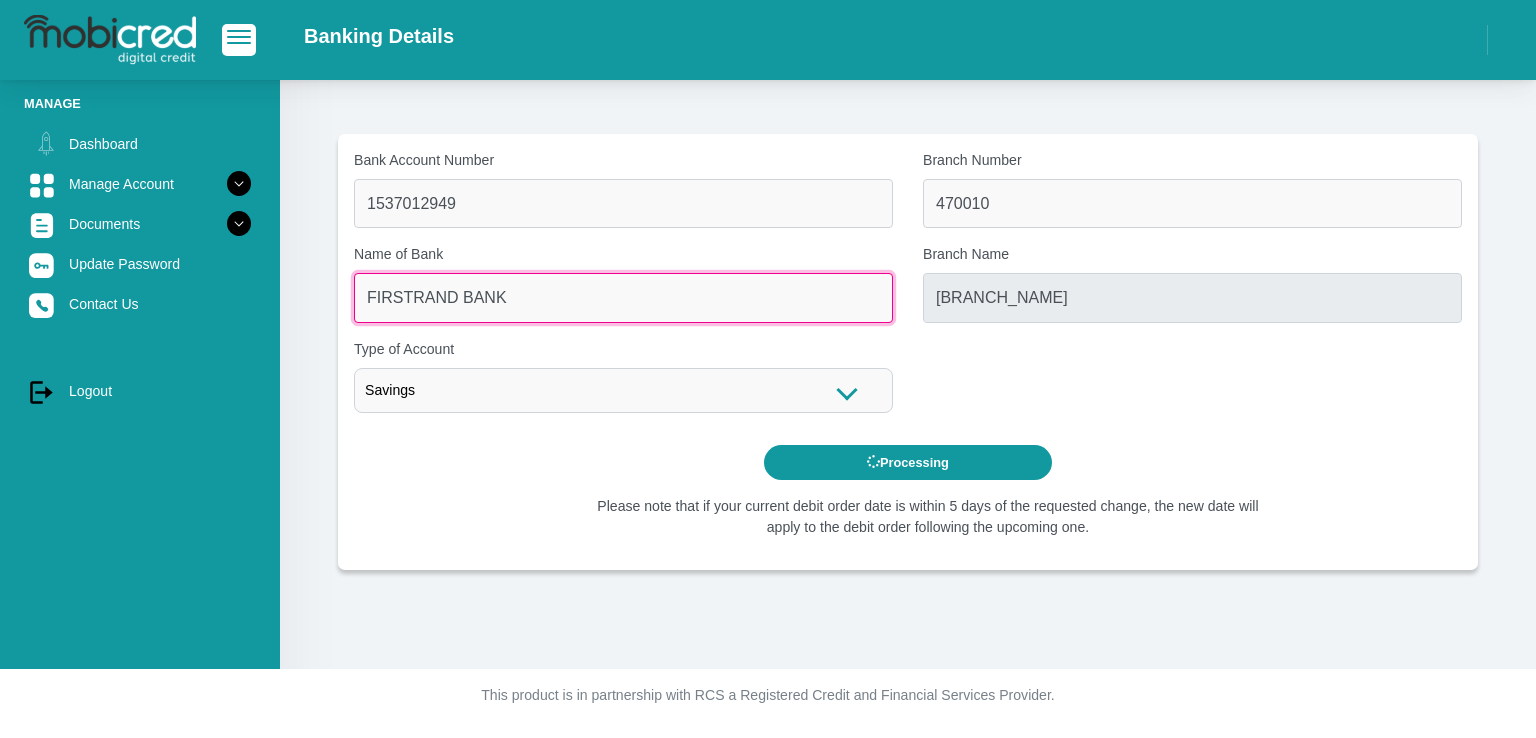 scroll, scrollTop: 0, scrollLeft: 0, axis: both 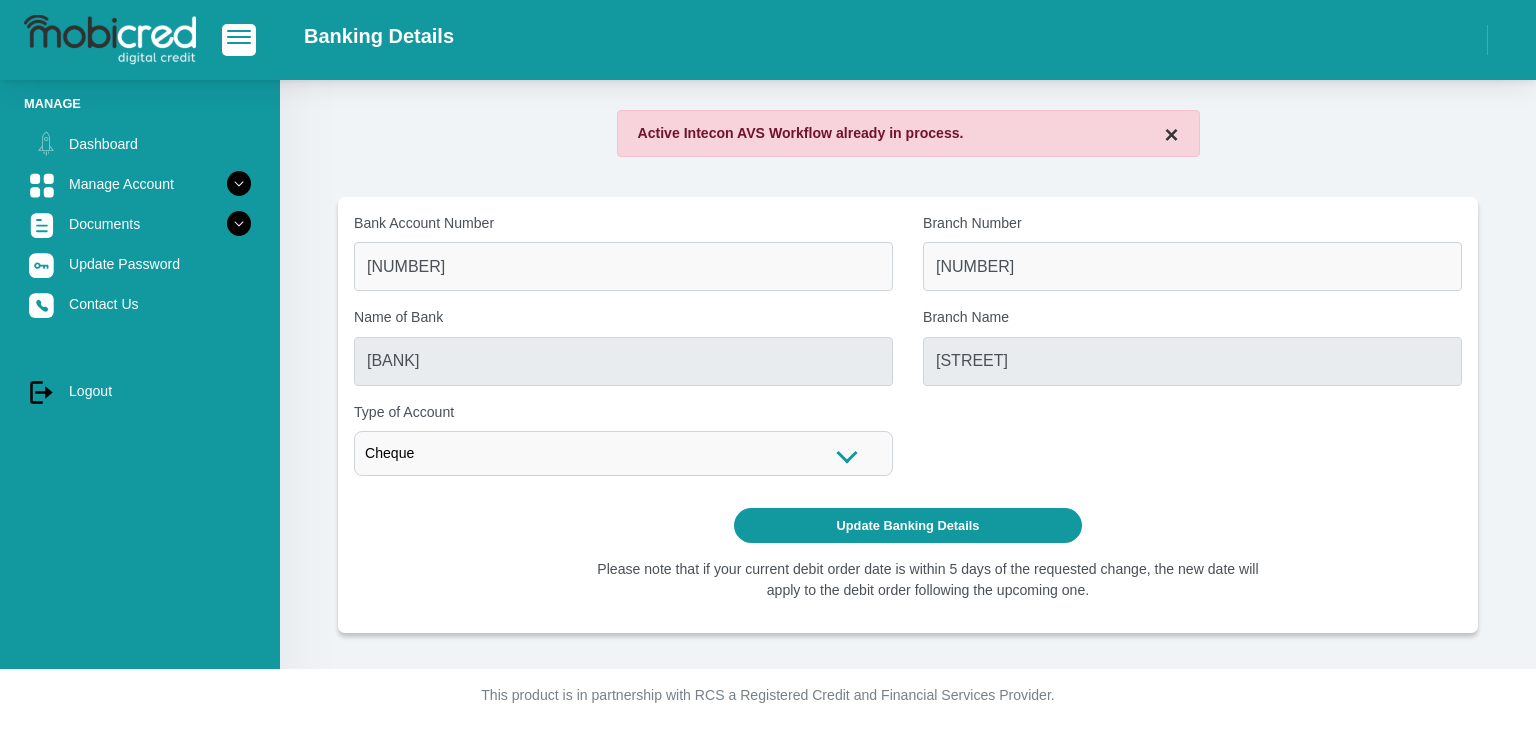 click on "×" at bounding box center [1171, 135] 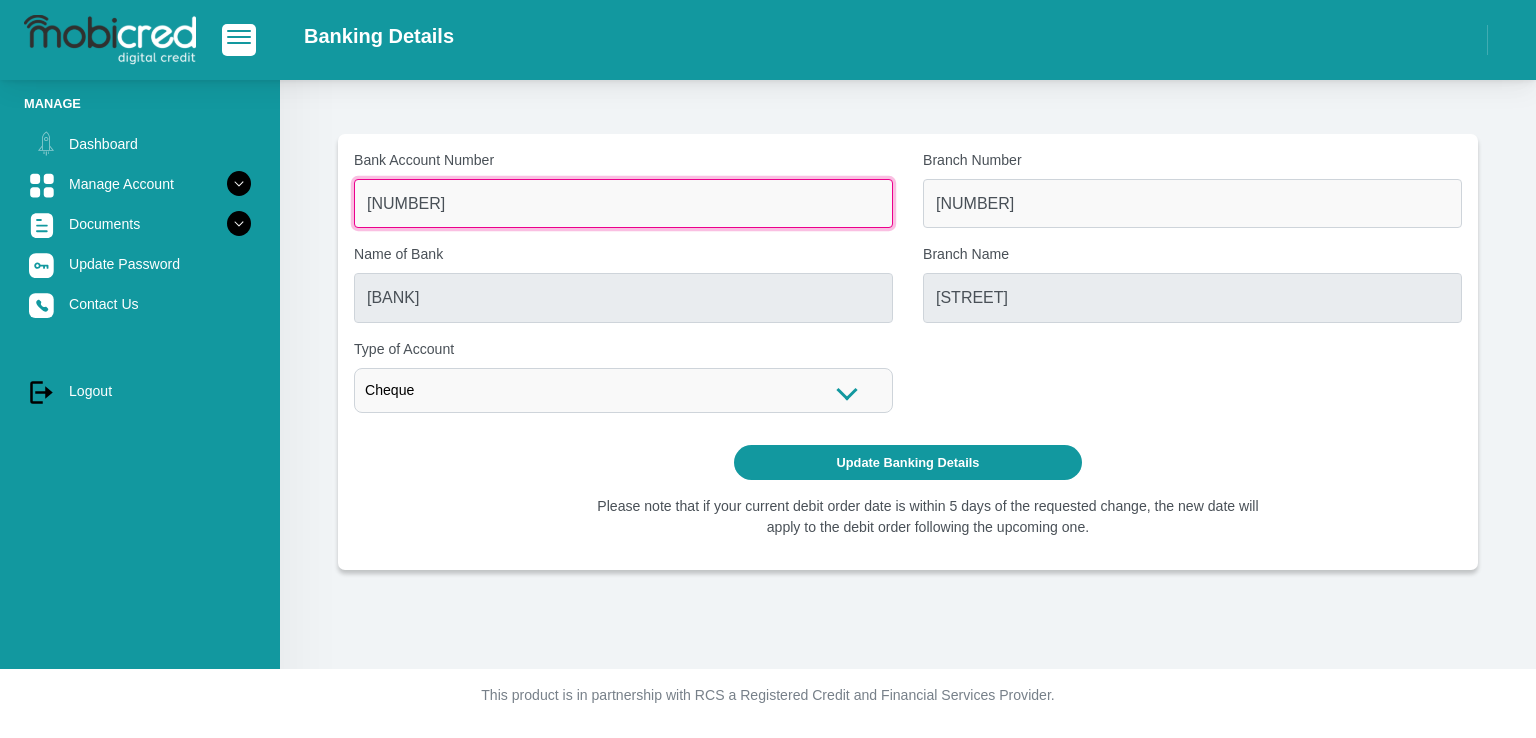 click on "62225204627" at bounding box center (623, 203) 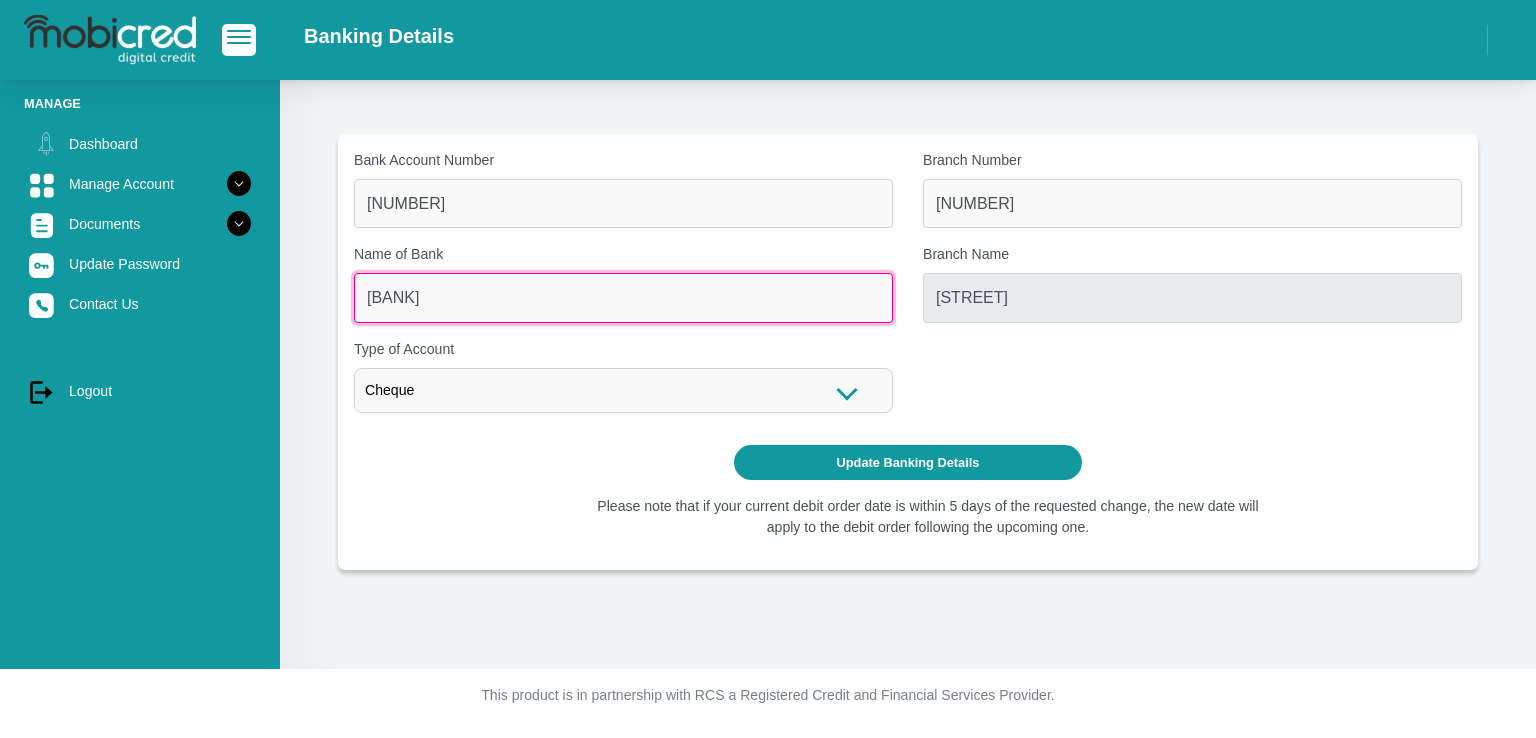 click on "FIRSTRAND BANK" at bounding box center (623, 297) 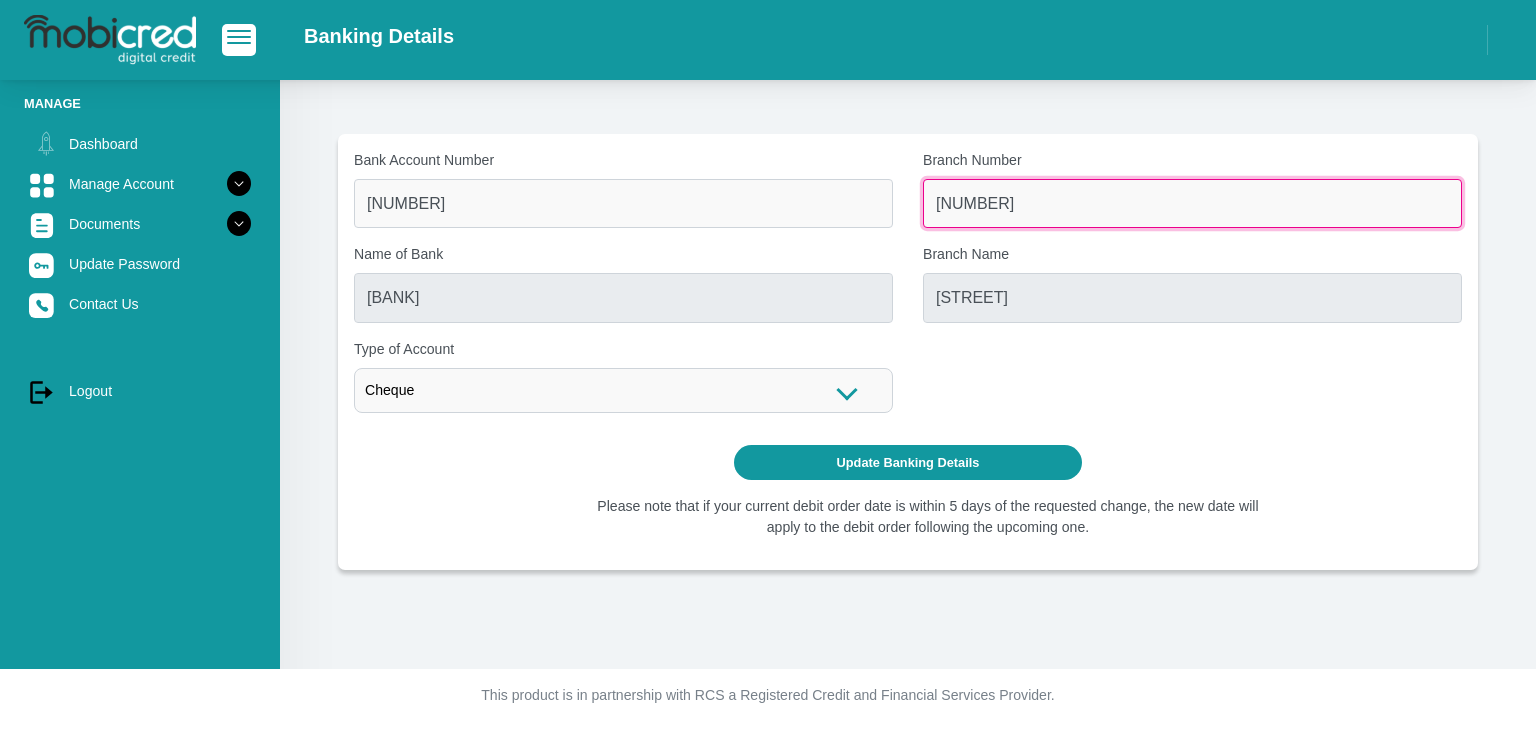click on "251242" at bounding box center (1192, 203) 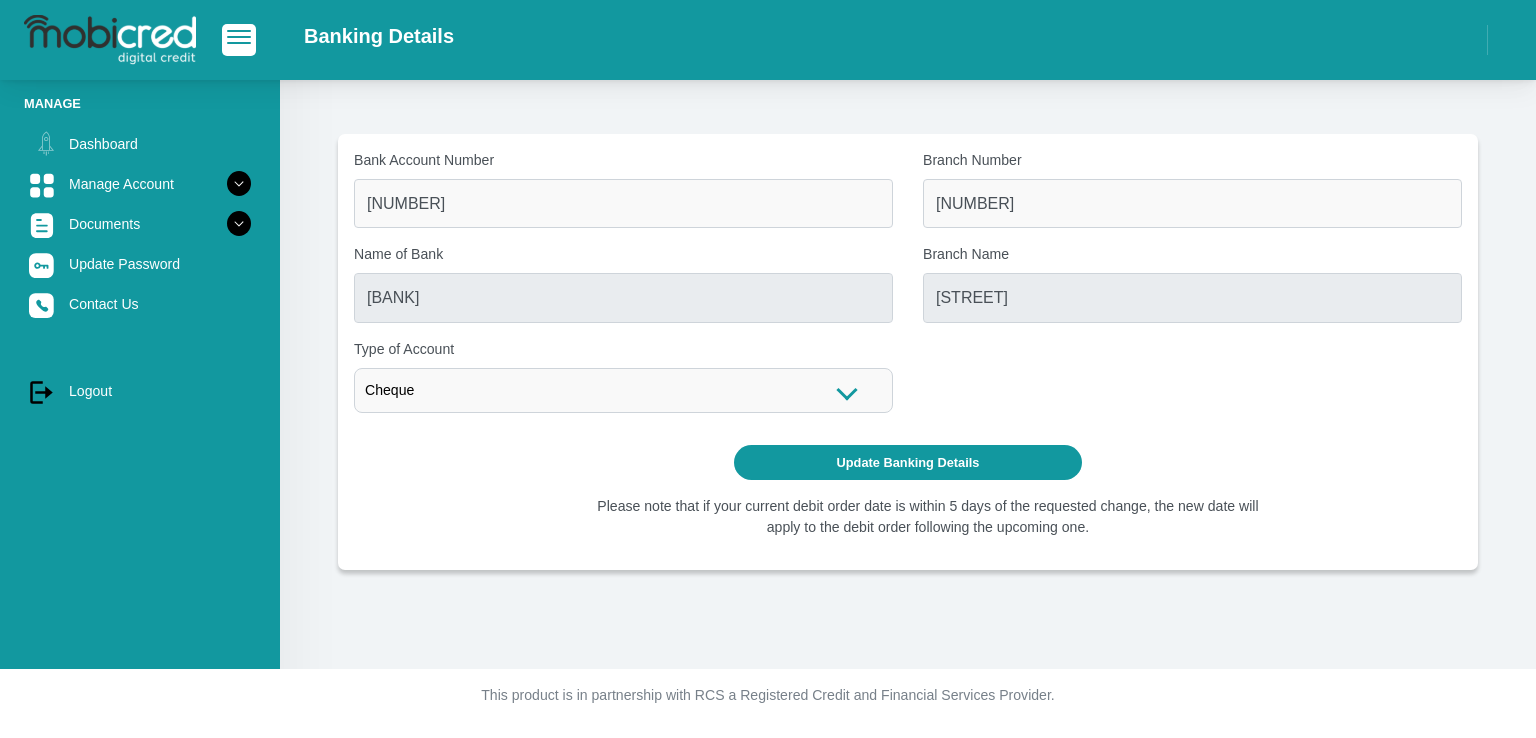 click on "Bank Account Number
1537012949
Branch Number
470010
Name of Bank
FIRSTRAND BANK
Branch Name
FIFTH AVENUE
Cheque
Cheque
Savings" at bounding box center (908, 289) 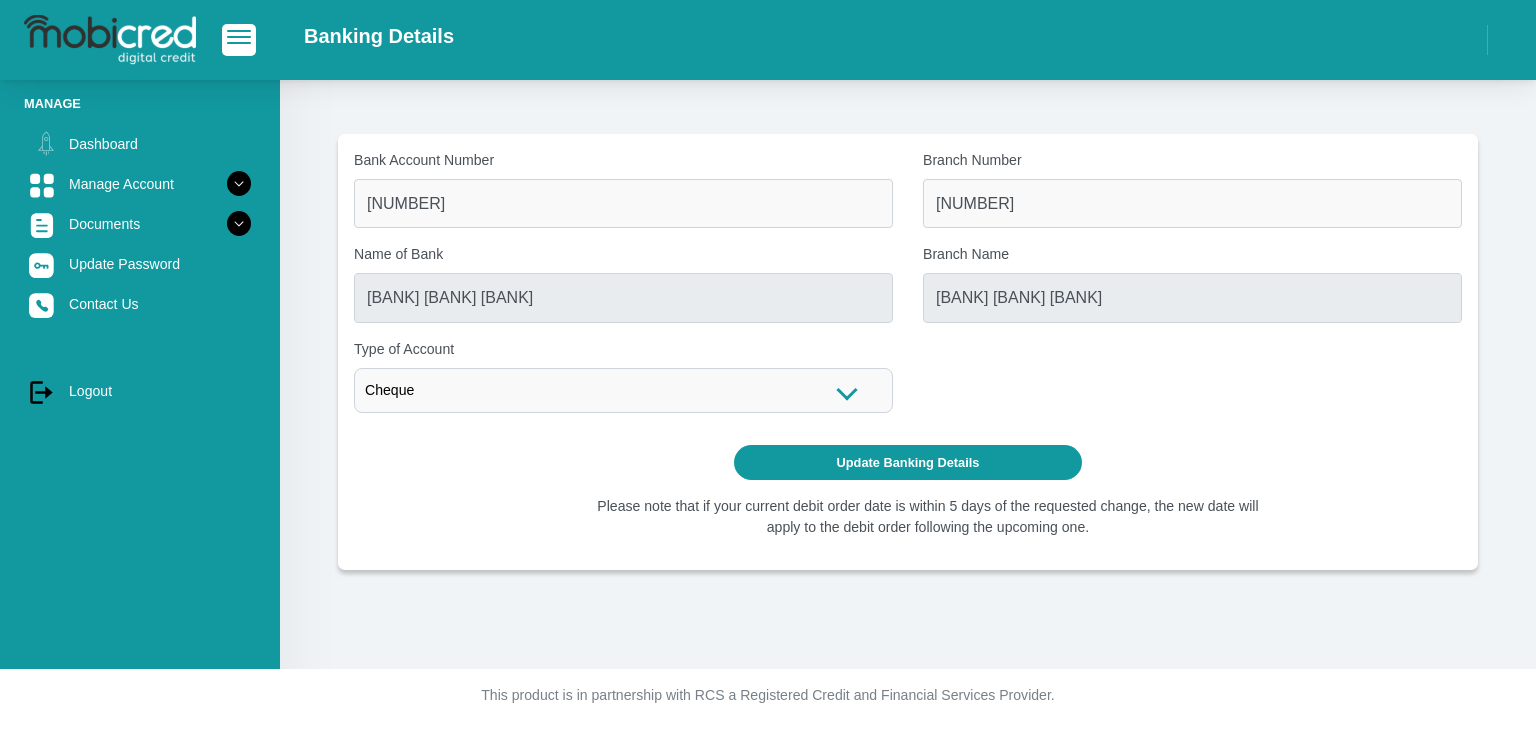 click on "Cheque" at bounding box center [623, 390] 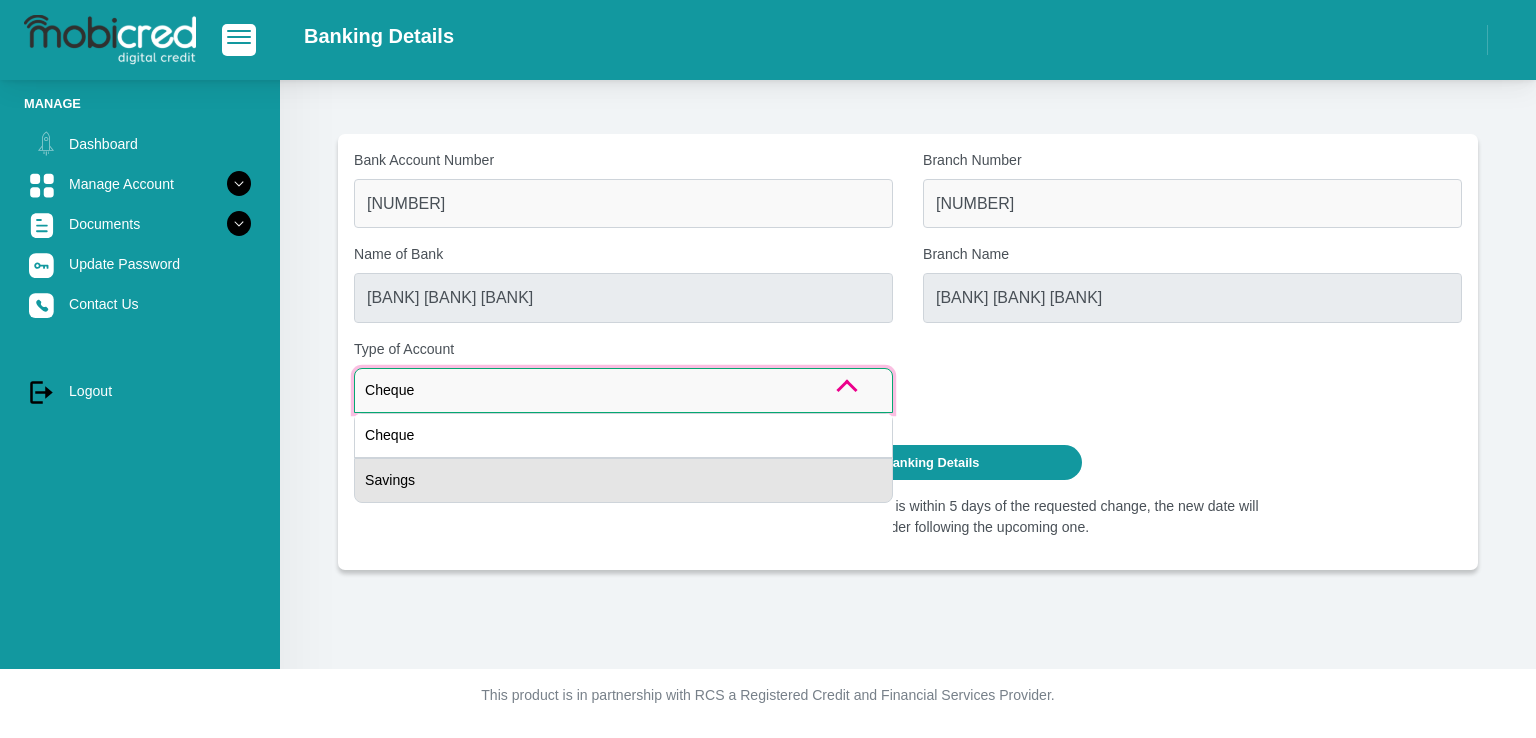 click on "Savings" at bounding box center (623, 480) 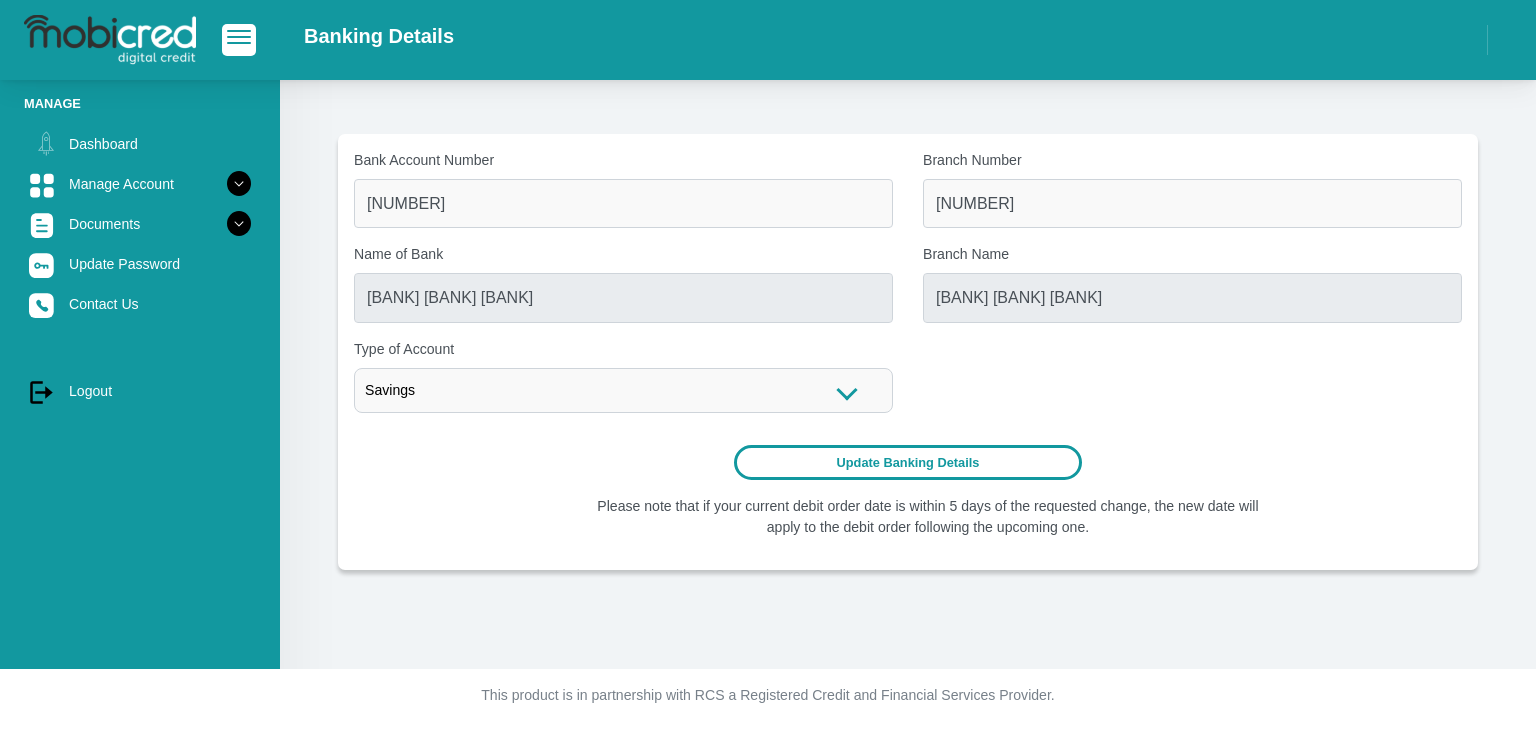 click on "Update Banking Details" at bounding box center (908, 462) 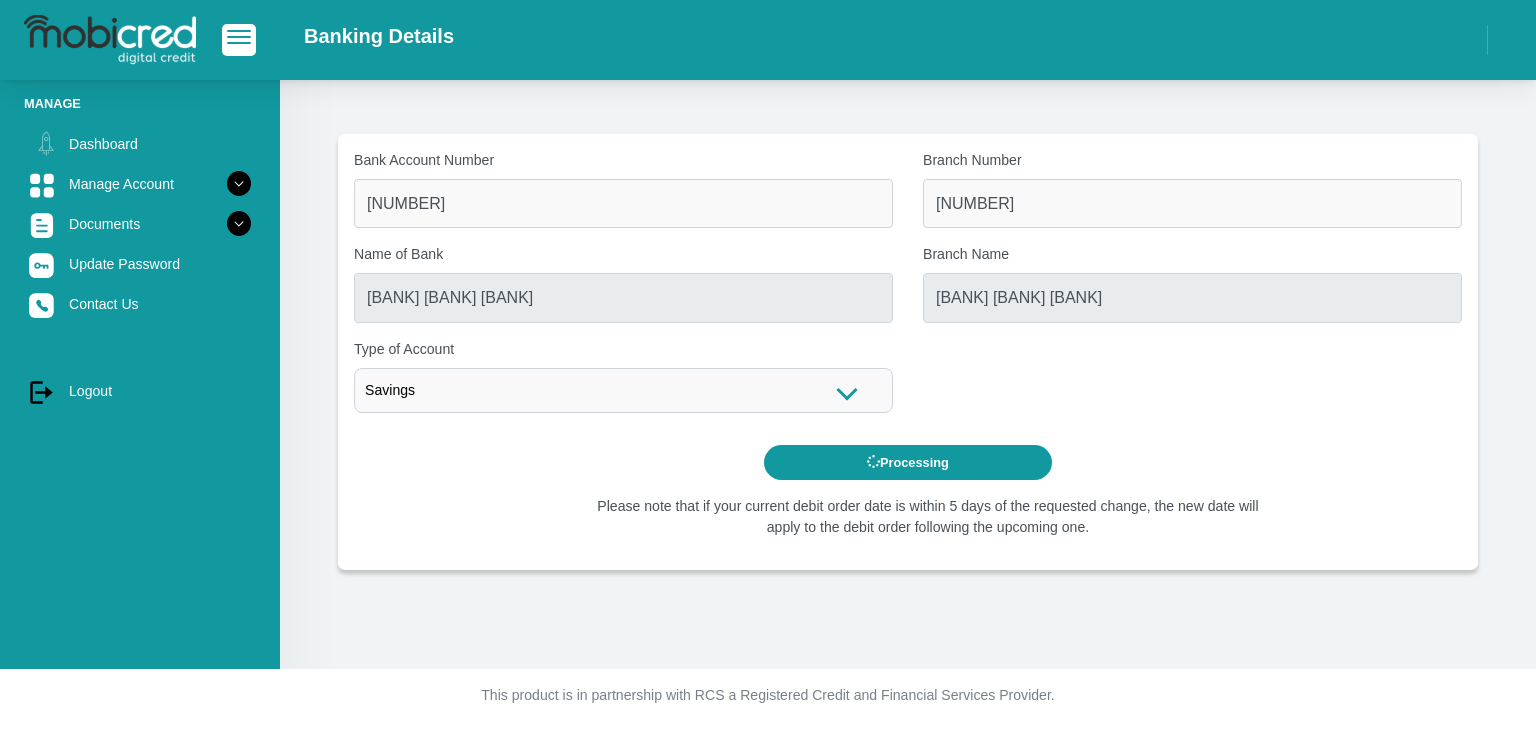 scroll, scrollTop: 0, scrollLeft: 0, axis: both 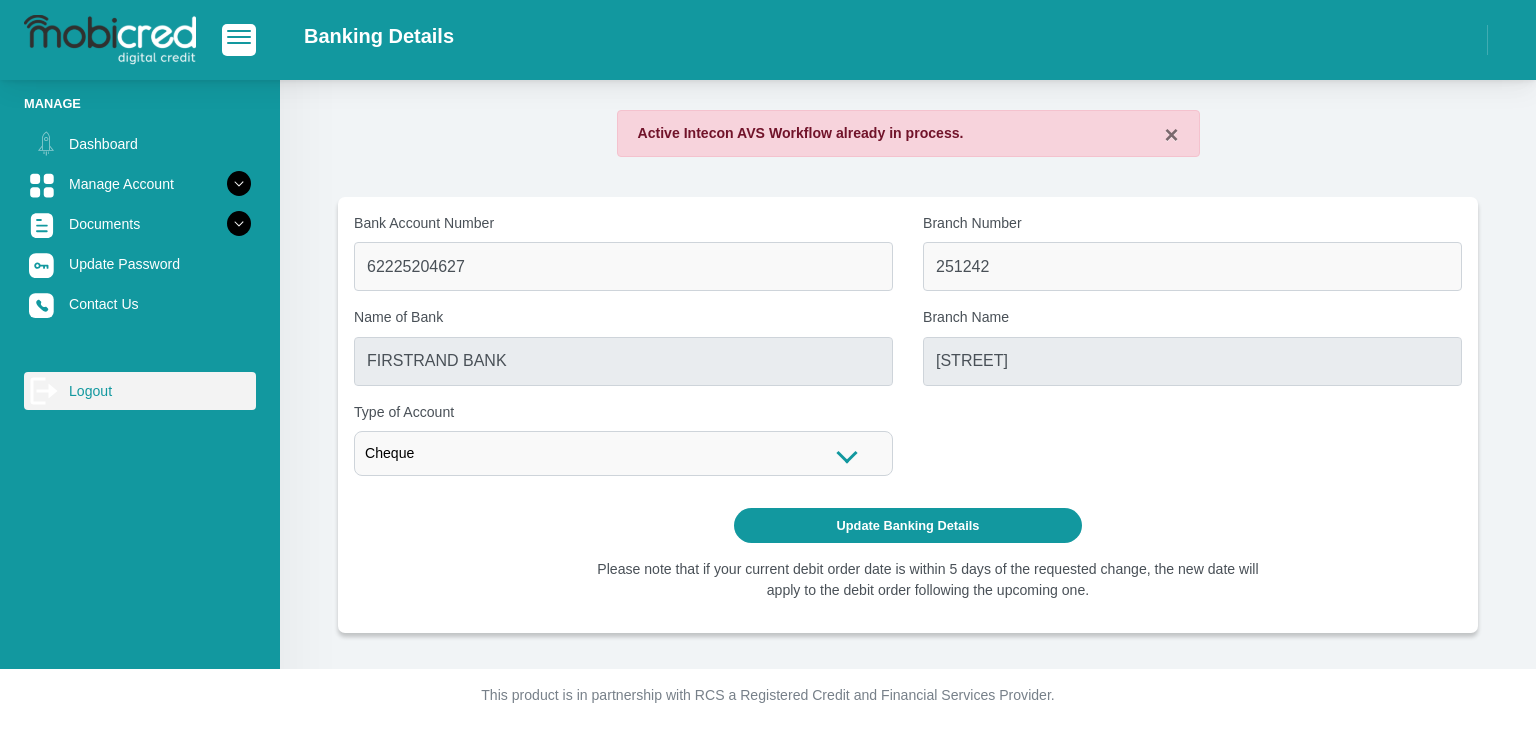 click on "log out" at bounding box center (44, 391) 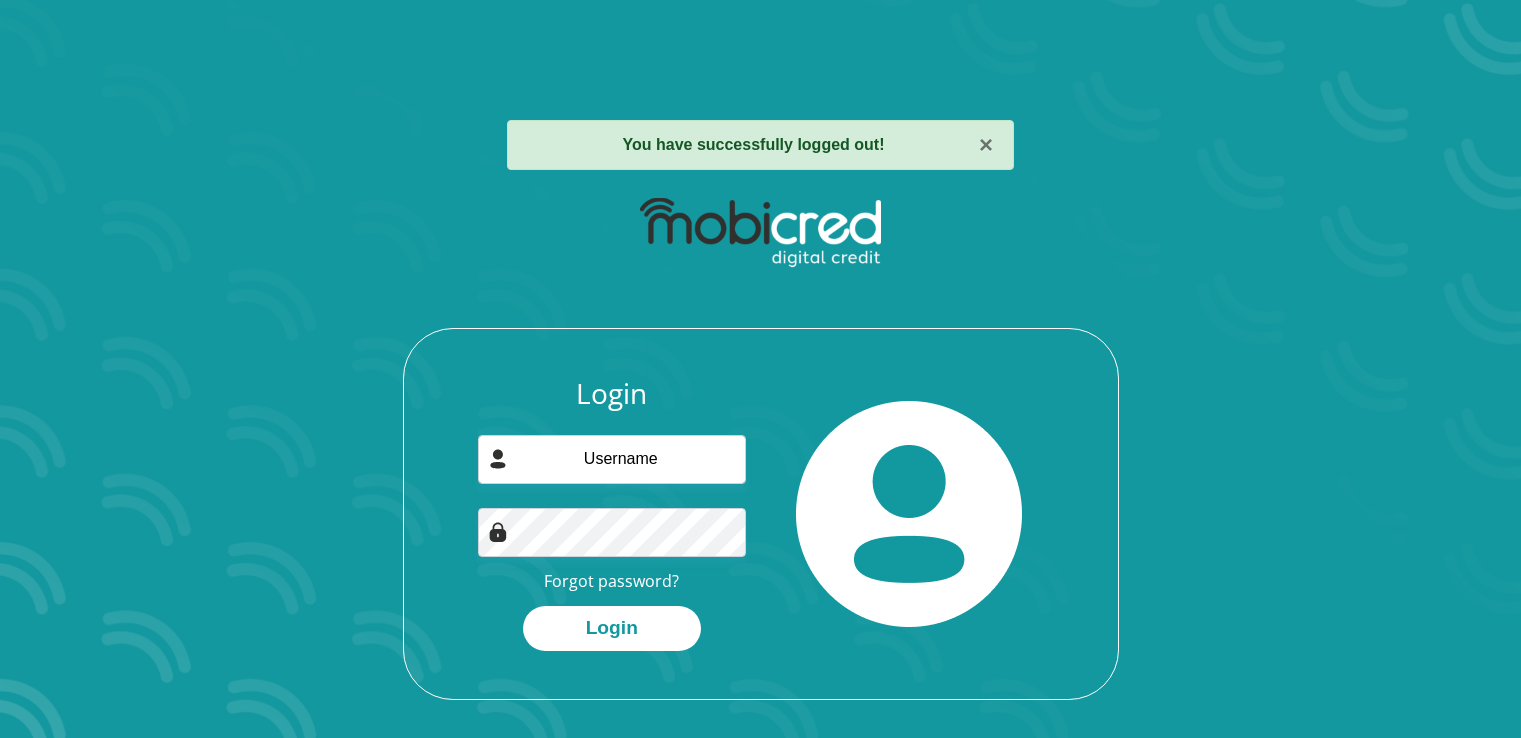 scroll, scrollTop: 0, scrollLeft: 0, axis: both 